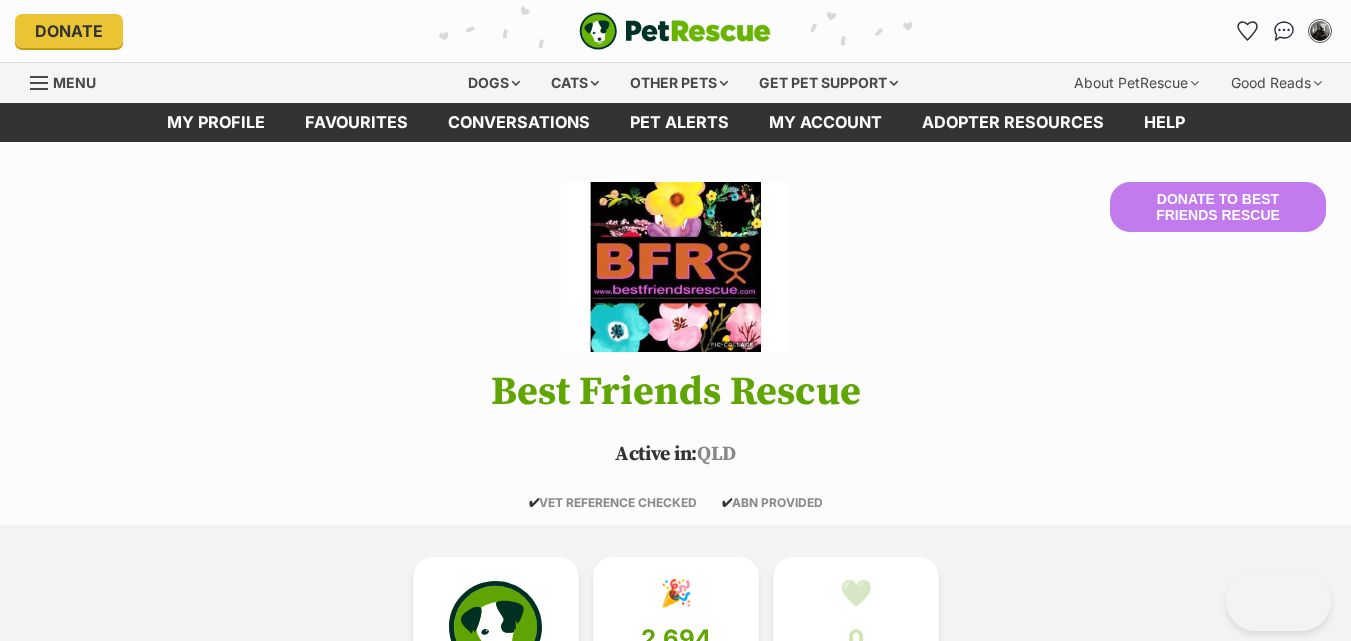 scroll, scrollTop: 0, scrollLeft: 0, axis: both 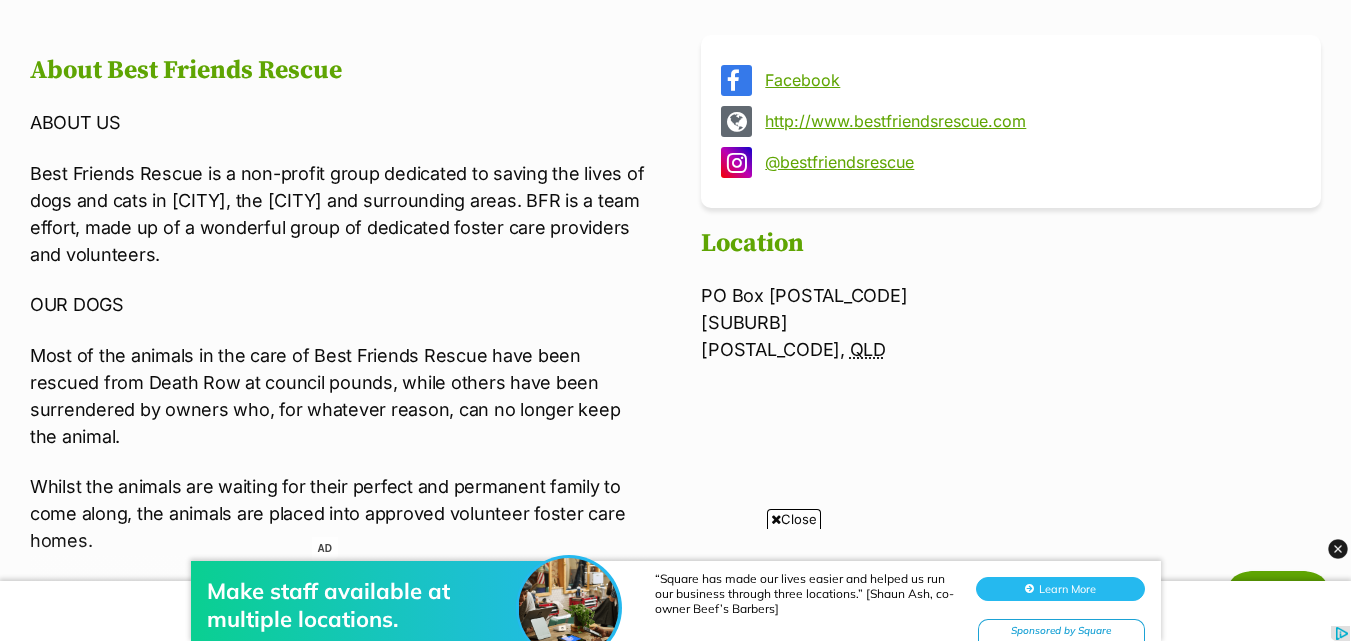 click at bounding box center (776, 519) 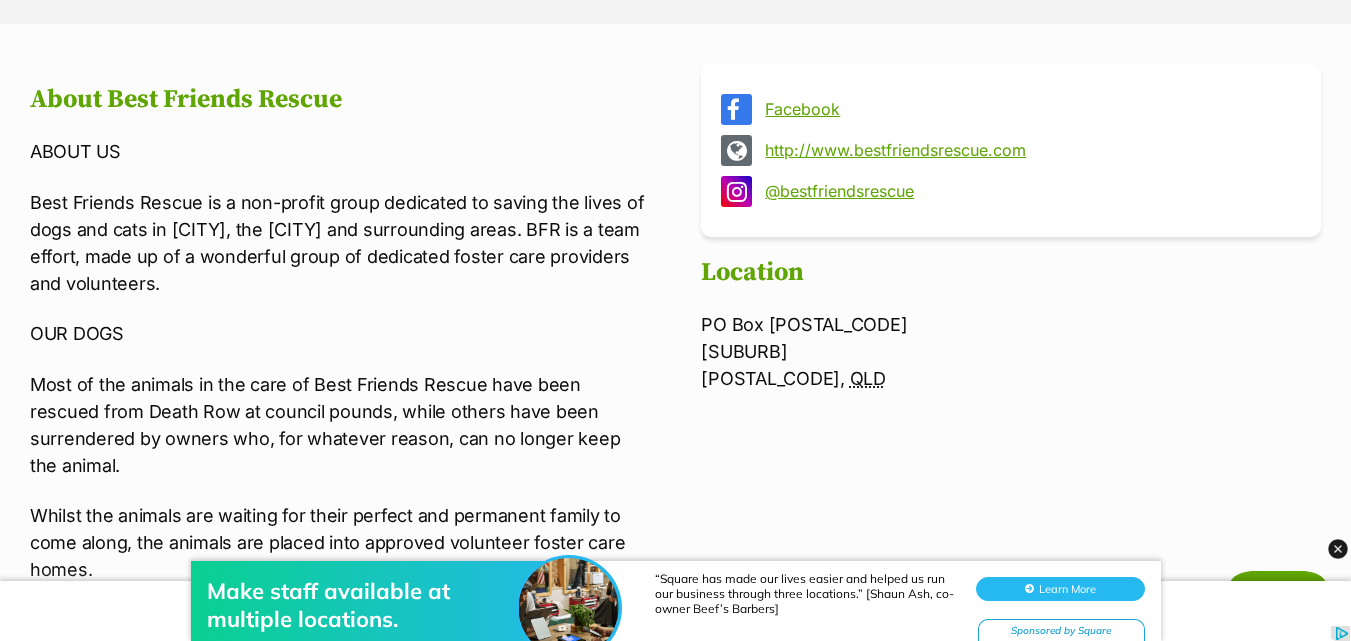 scroll, scrollTop: 699, scrollLeft: 0, axis: vertical 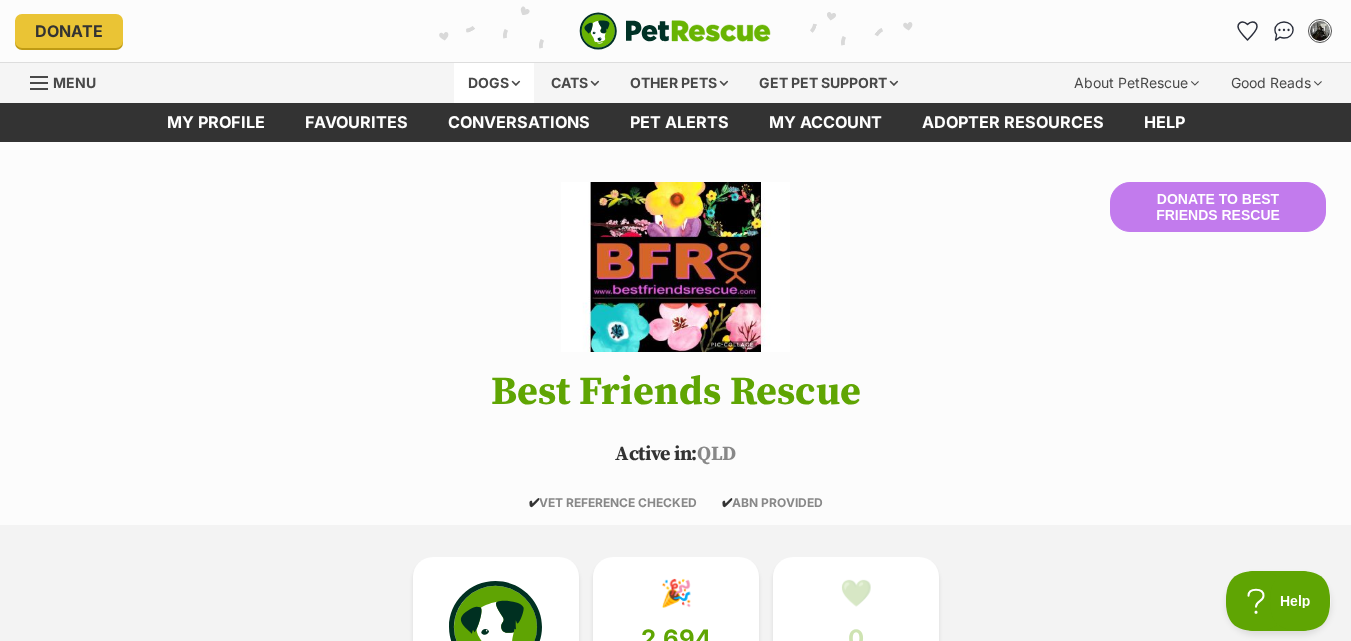 click on "Dogs" at bounding box center (494, 83) 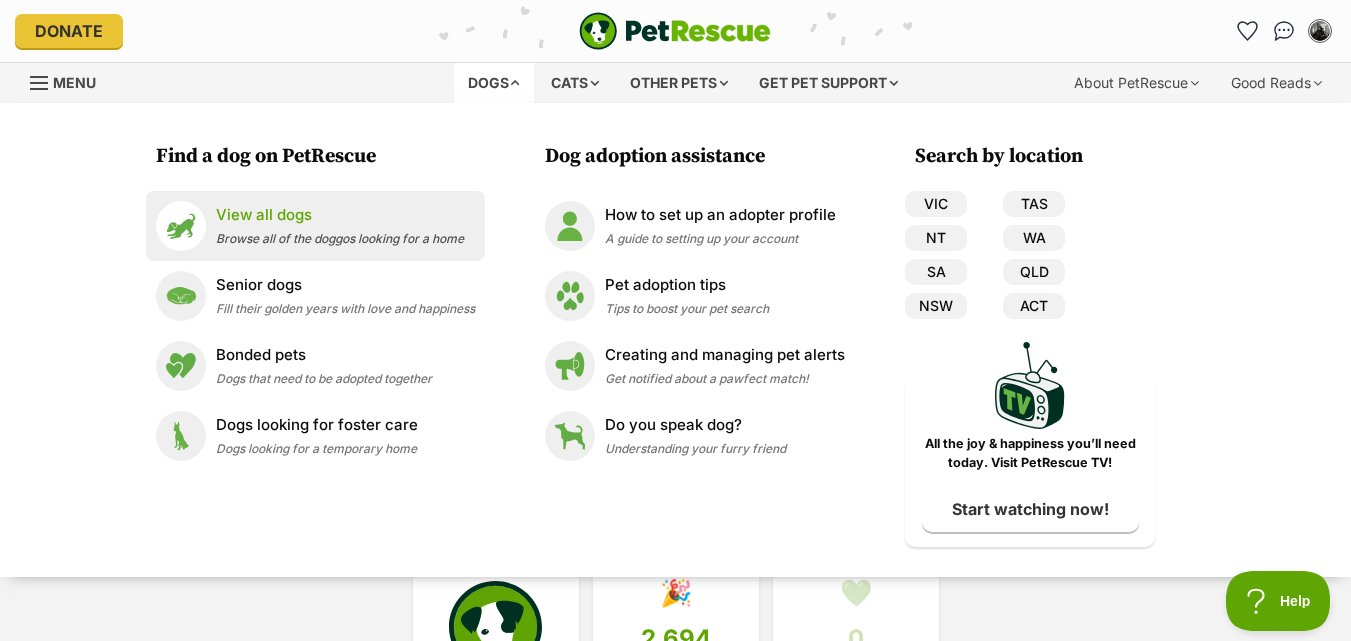 click on "Browse all of the doggos looking for a home" at bounding box center [340, 238] 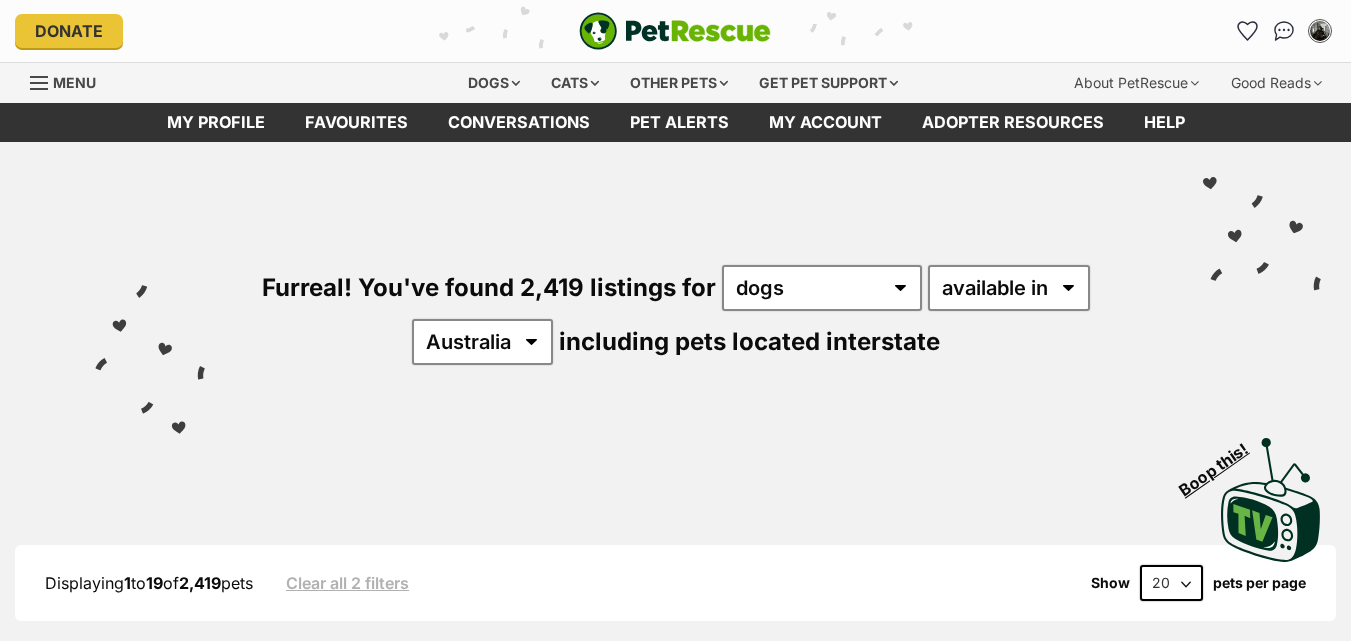 scroll, scrollTop: 0, scrollLeft: 0, axis: both 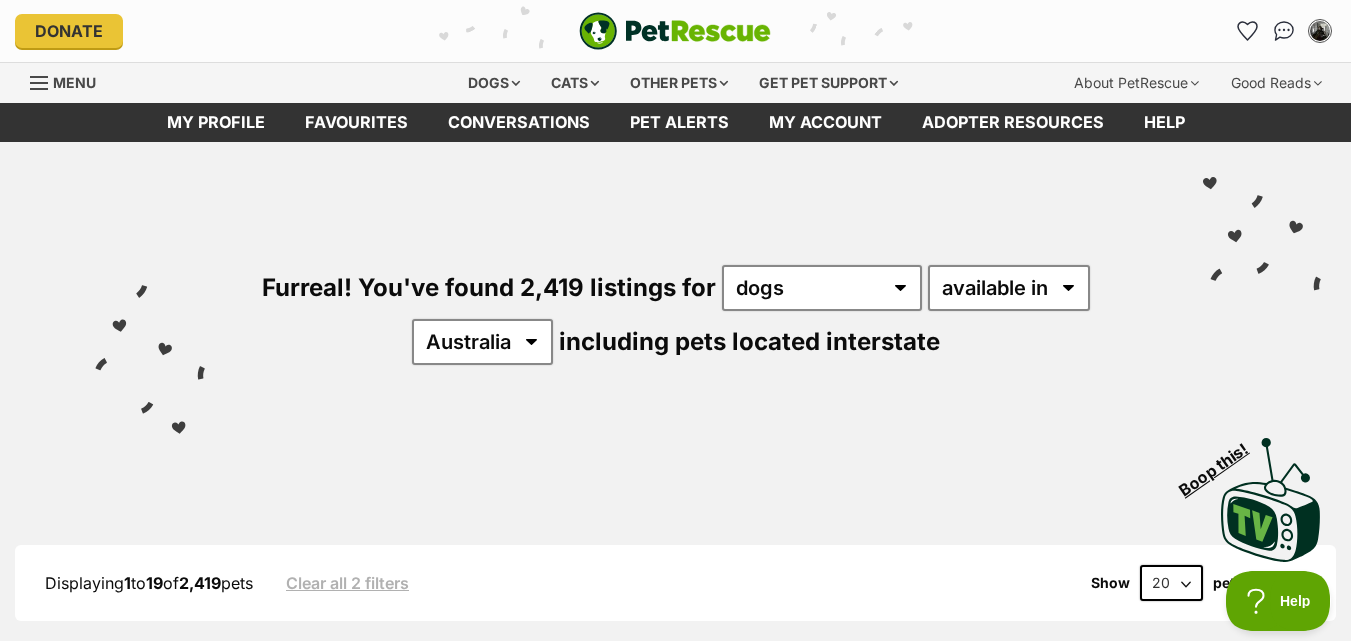 click on "Furreal! You've found 2,419 listings for
any type of pet
cats
dogs
other pets
available in
located in
Australia
ACT
NSW
NT
QLD
SA
TAS
VIC
WA
including pets located interstate" at bounding box center (675, 281) 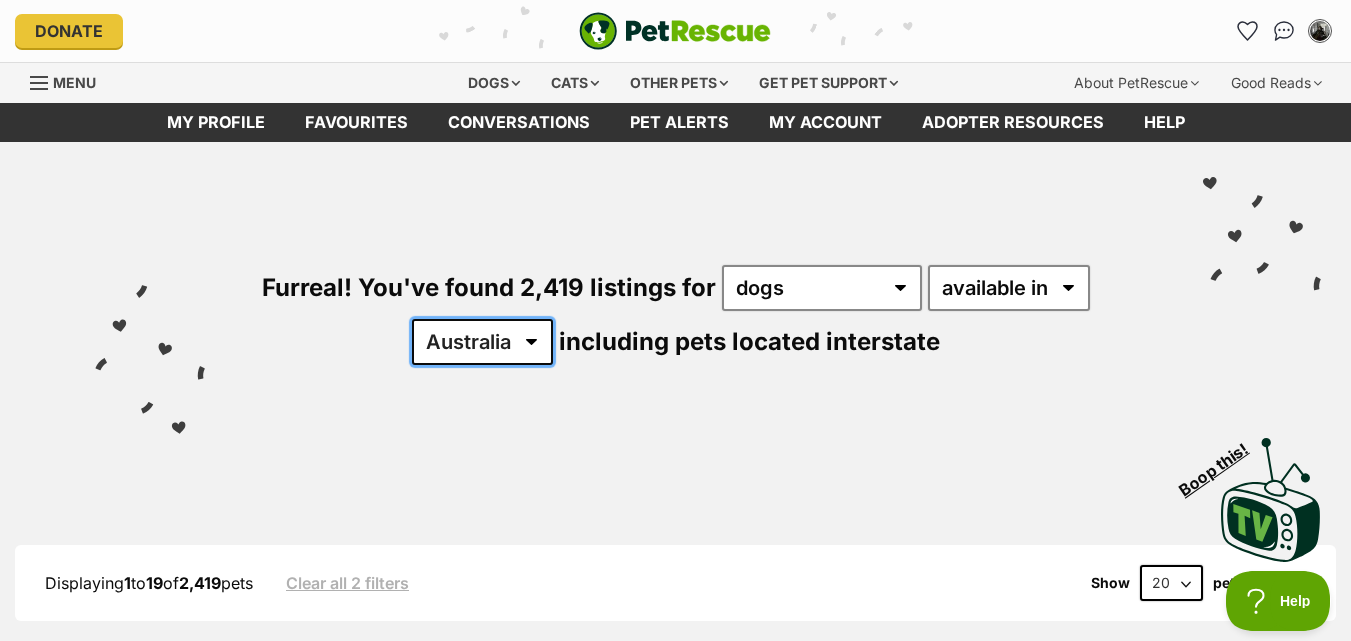 click on "Australia
ACT
NSW
NT
QLD
SA
TAS
VIC
WA" at bounding box center (482, 342) 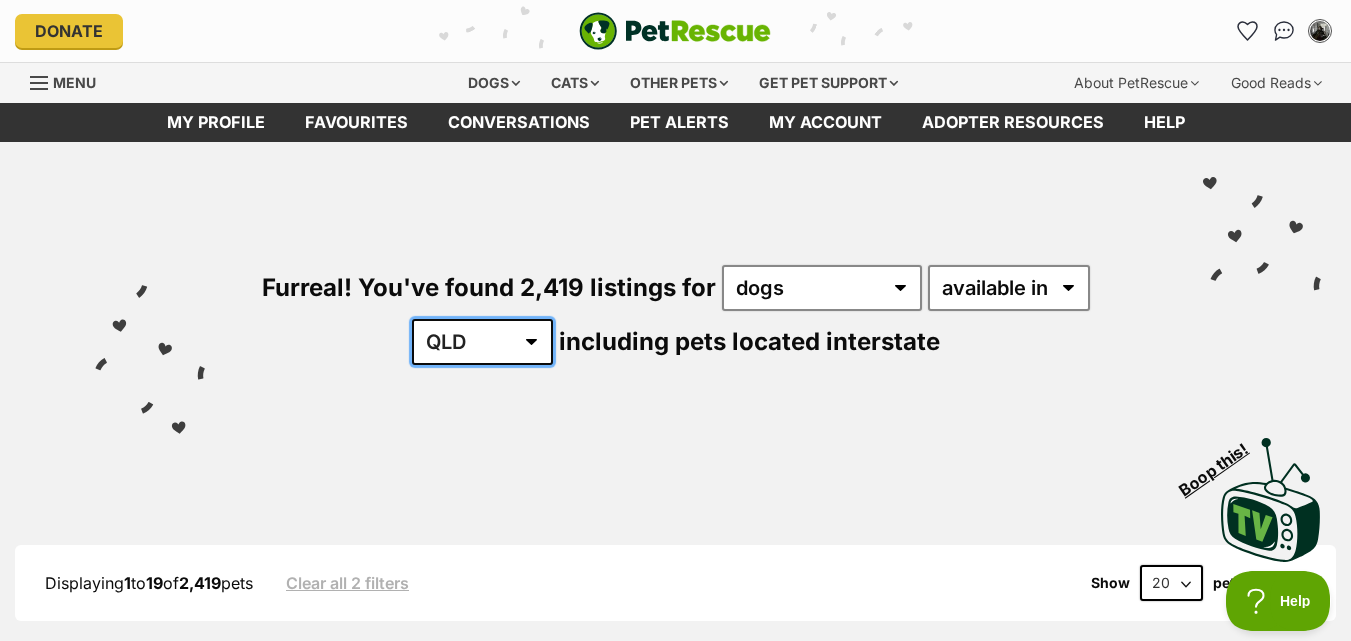 click on "Australia
ACT
NSW
NT
QLD
SA
TAS
VIC
WA" at bounding box center (482, 342) 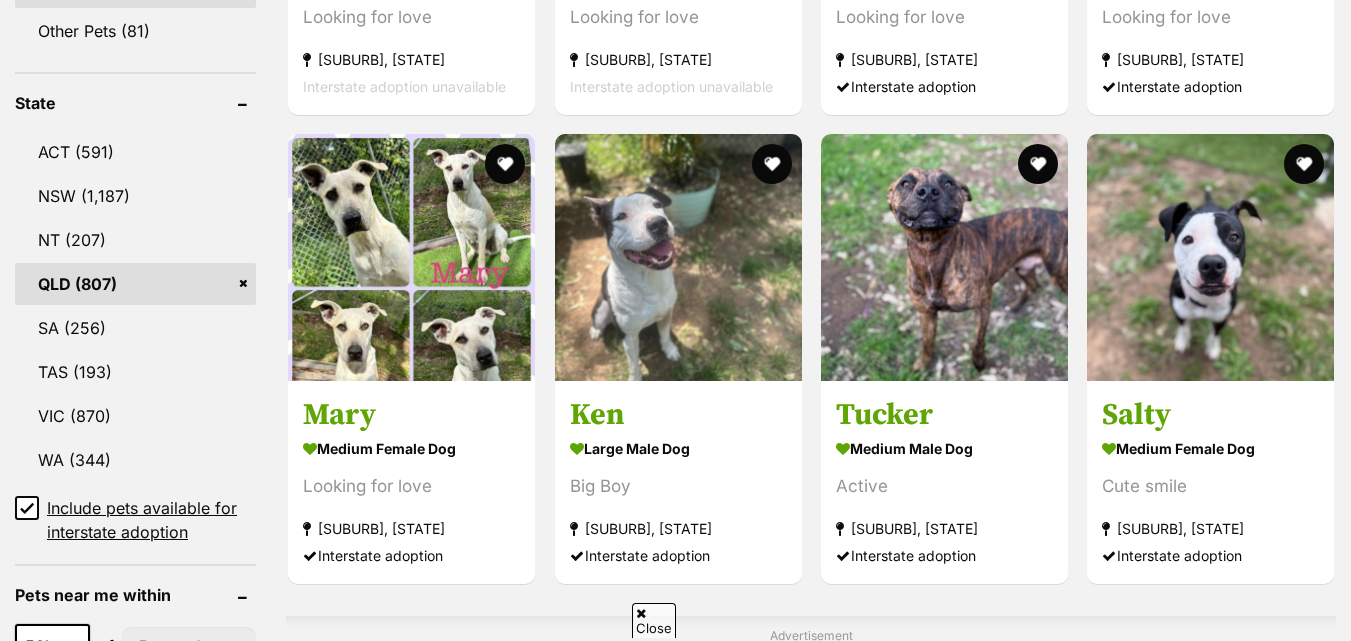 scroll, scrollTop: 0, scrollLeft: 0, axis: both 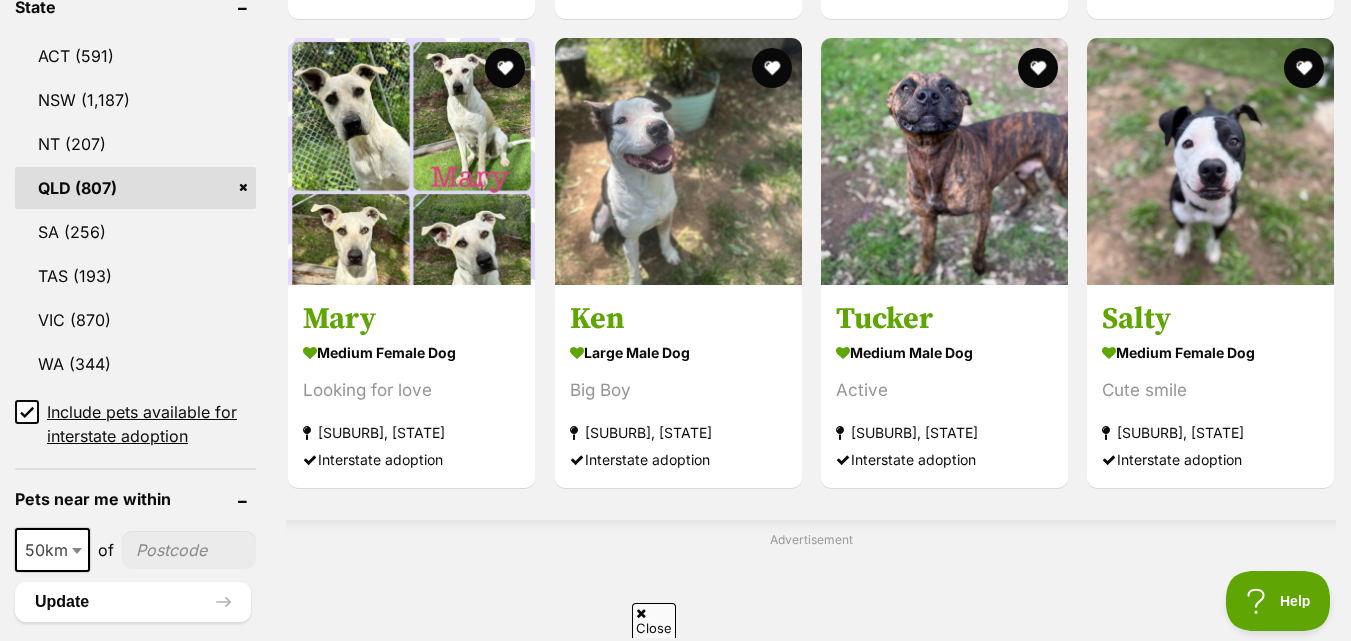 click 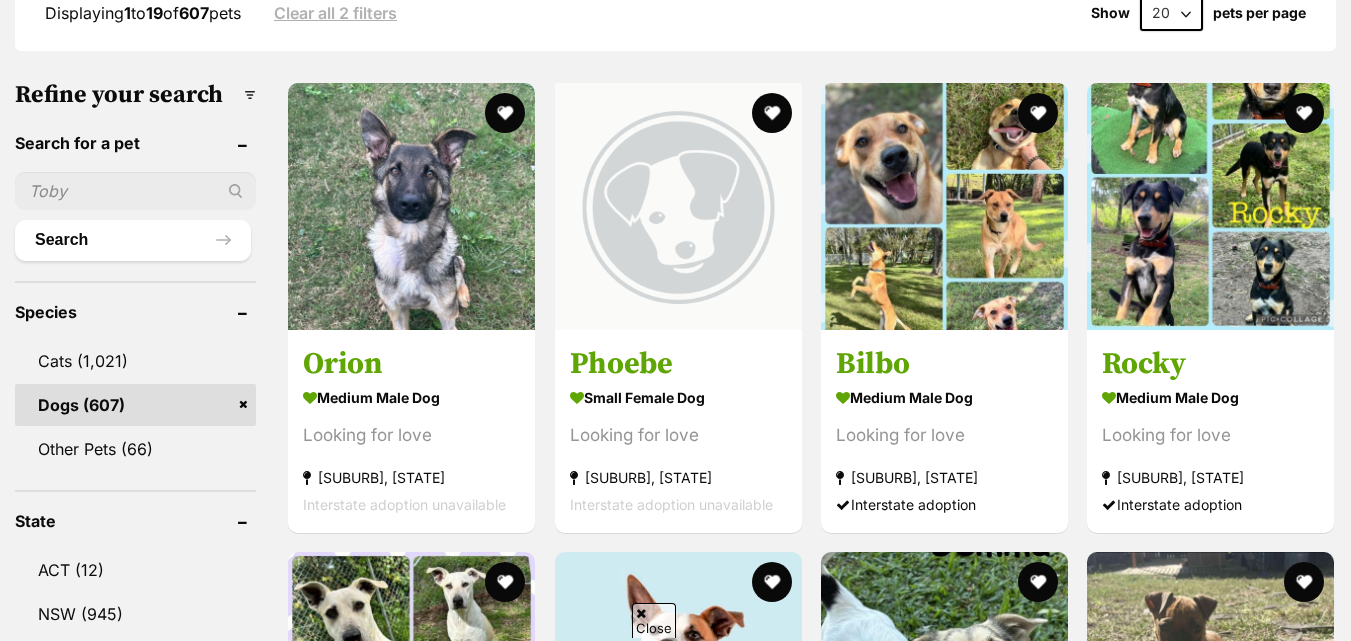 scroll, scrollTop: 0, scrollLeft: 0, axis: both 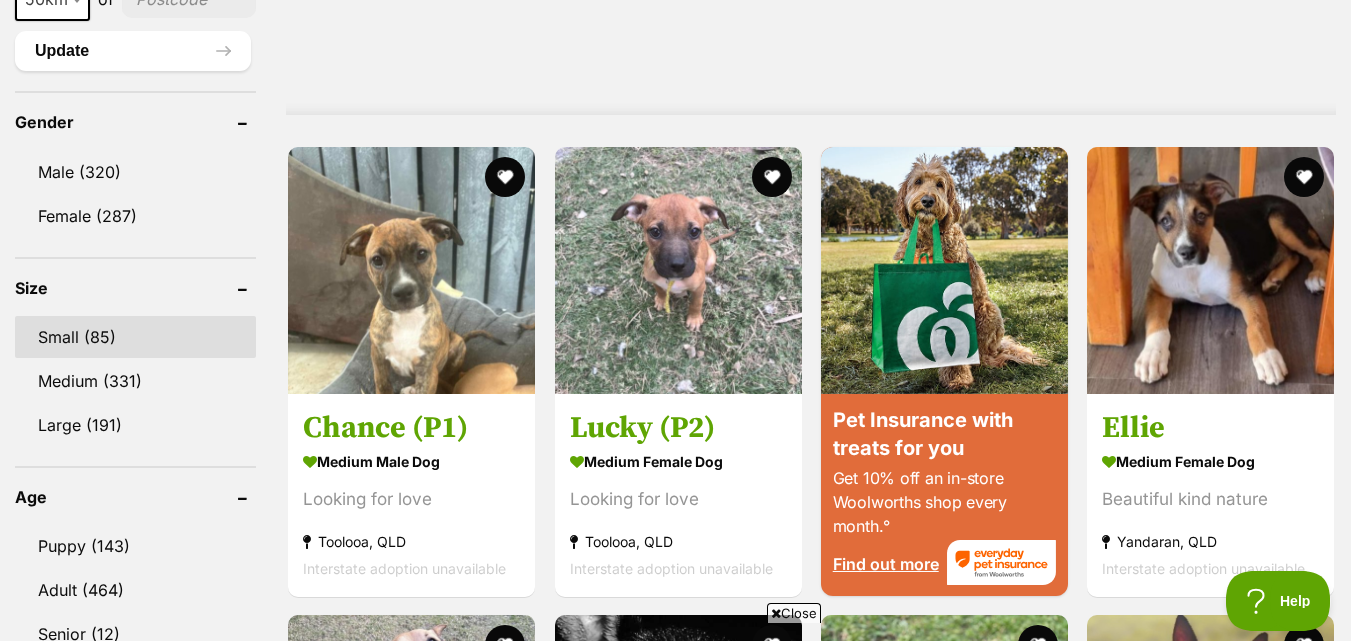 click on "Small (85)" at bounding box center [135, 337] 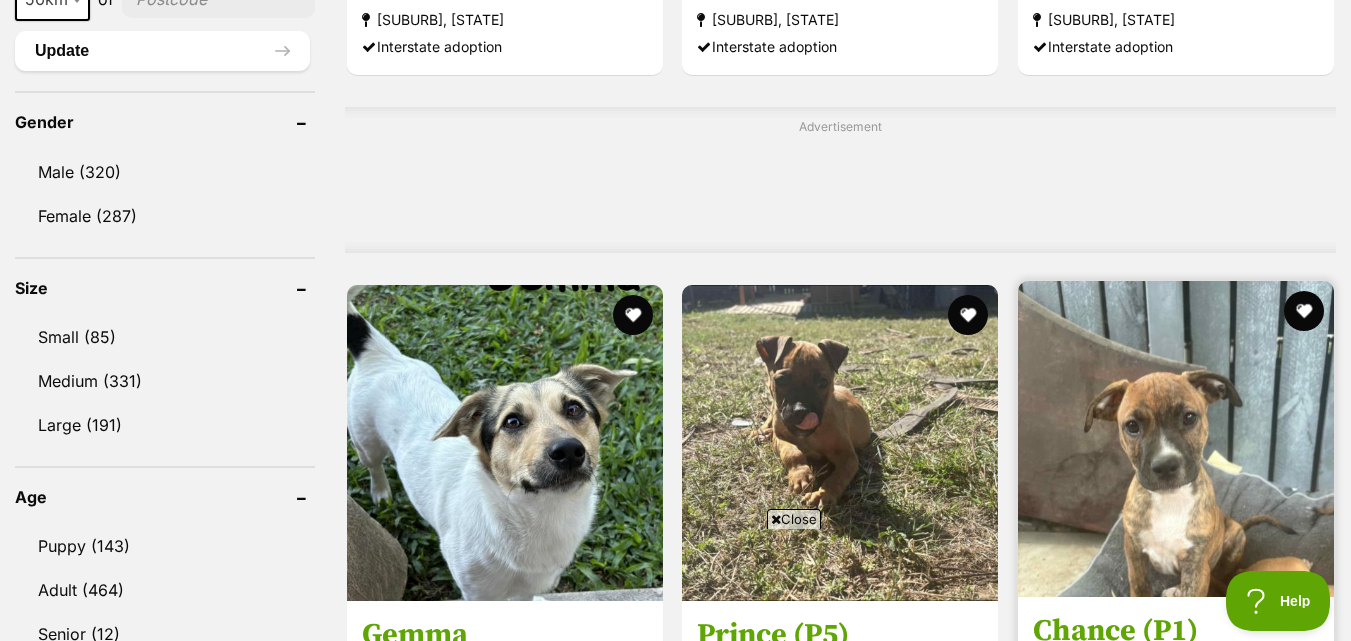 scroll, scrollTop: 0, scrollLeft: 0, axis: both 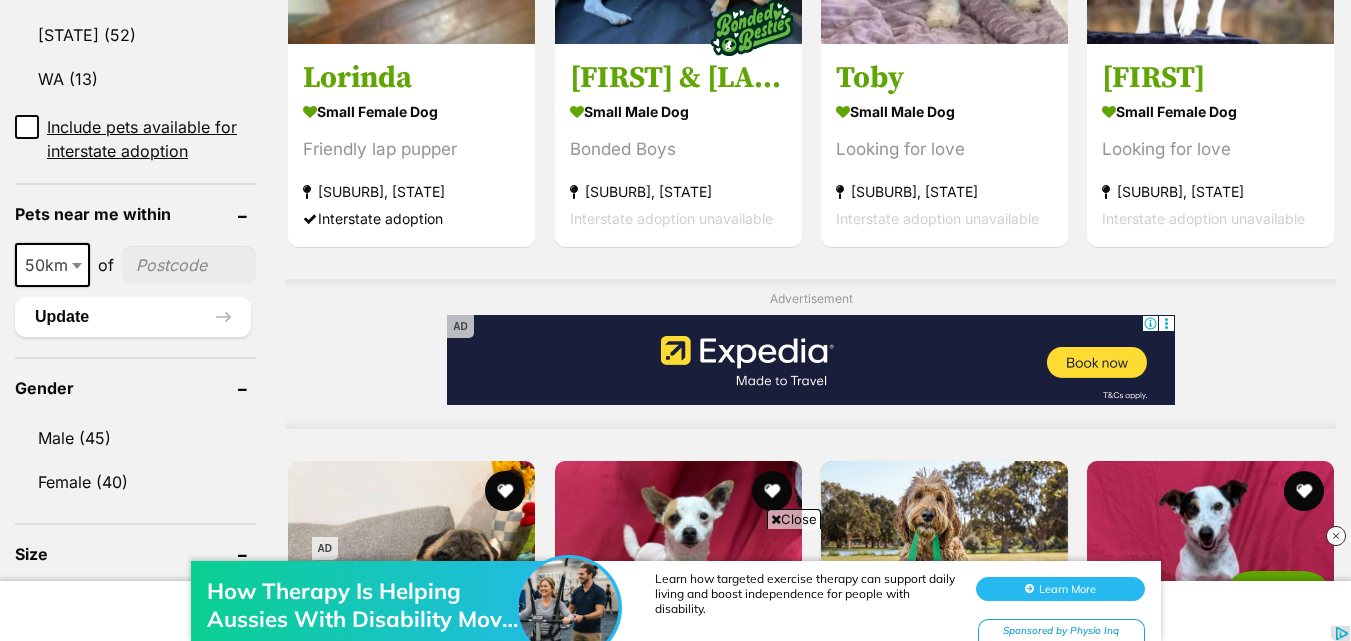 click on "Close" at bounding box center [794, 519] 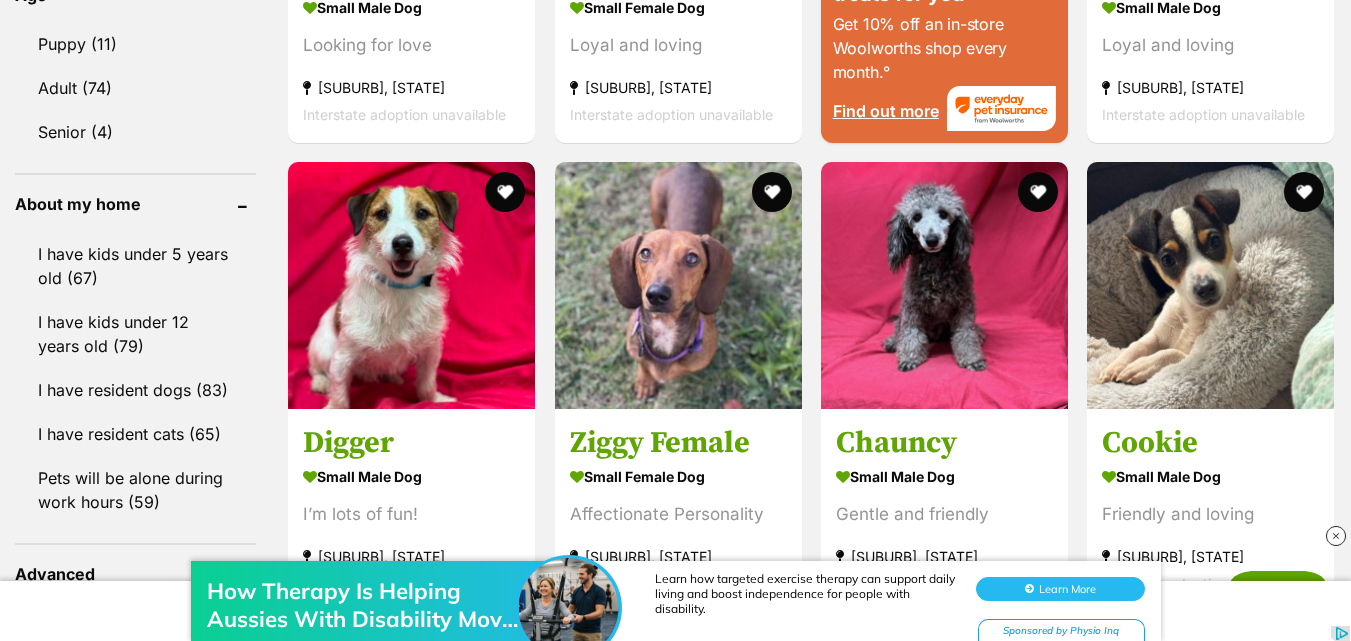 scroll, scrollTop: 2098, scrollLeft: 0, axis: vertical 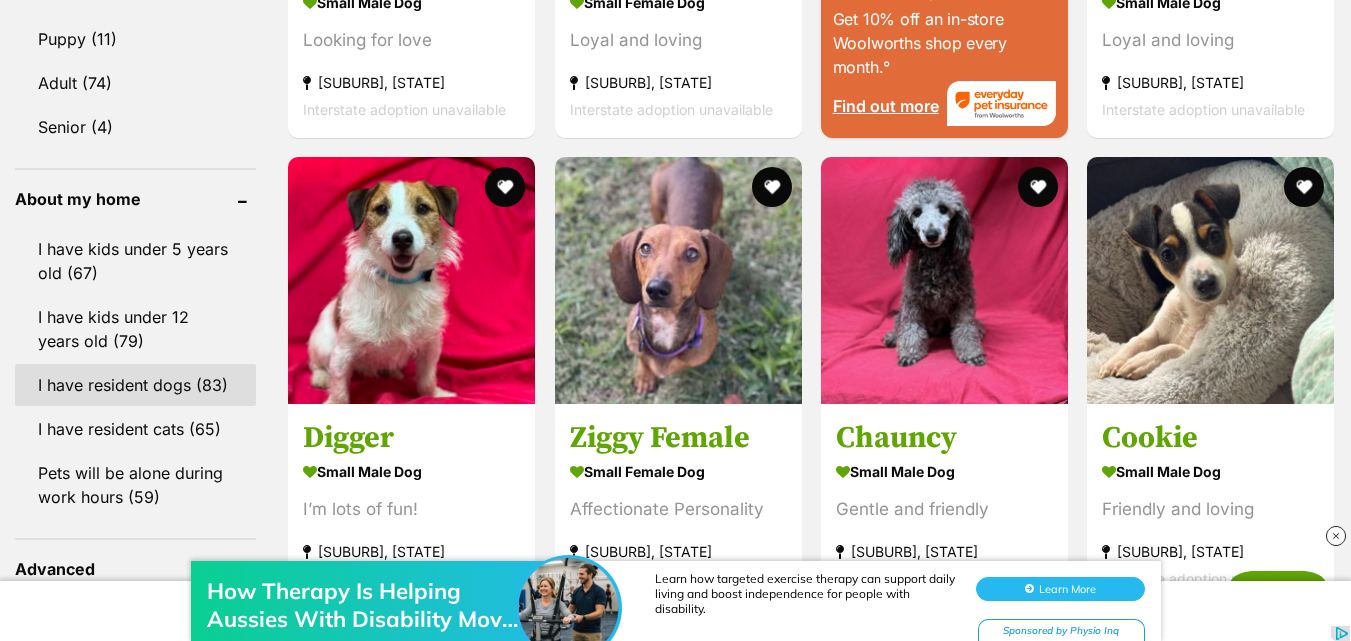 click on "I have resident dogs (83)" at bounding box center (135, 385) 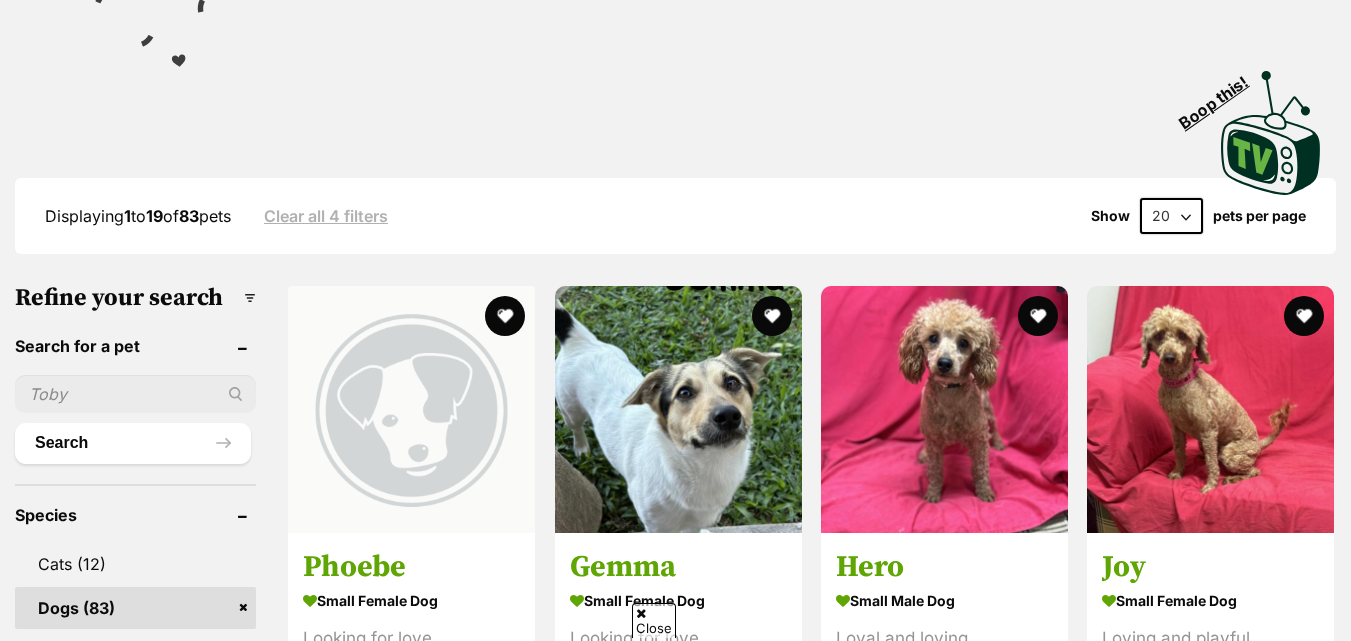 scroll, scrollTop: 367, scrollLeft: 0, axis: vertical 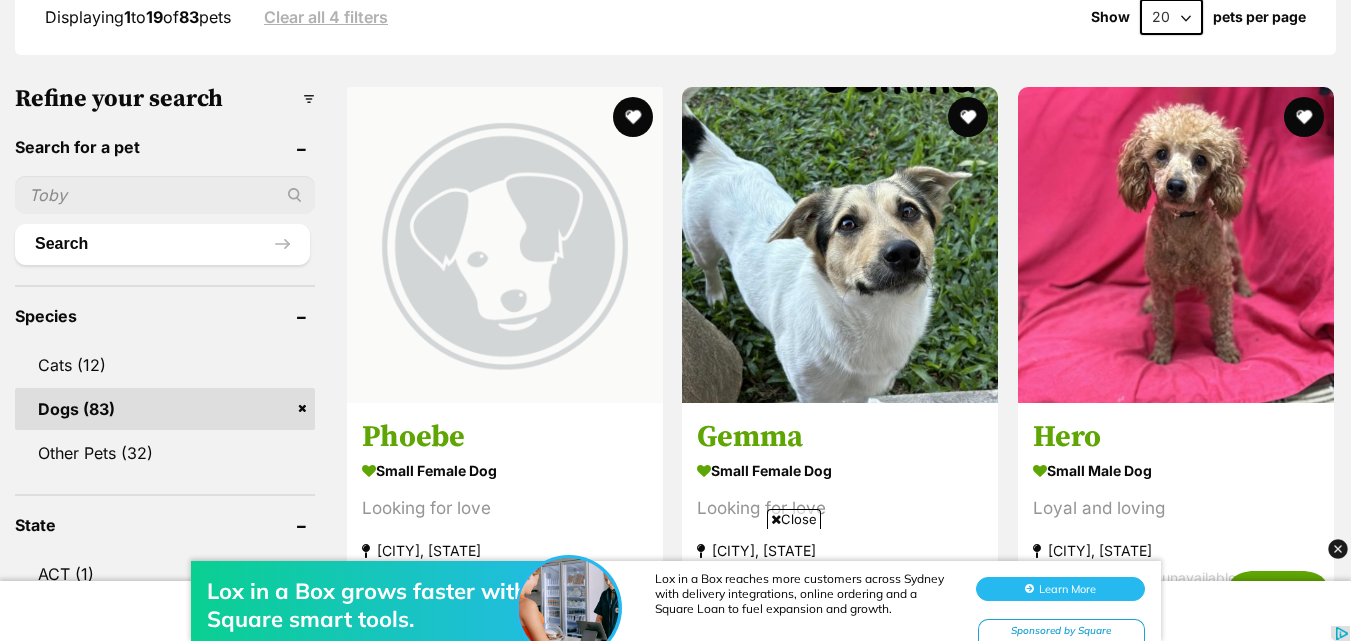 click at bounding box center [776, 519] 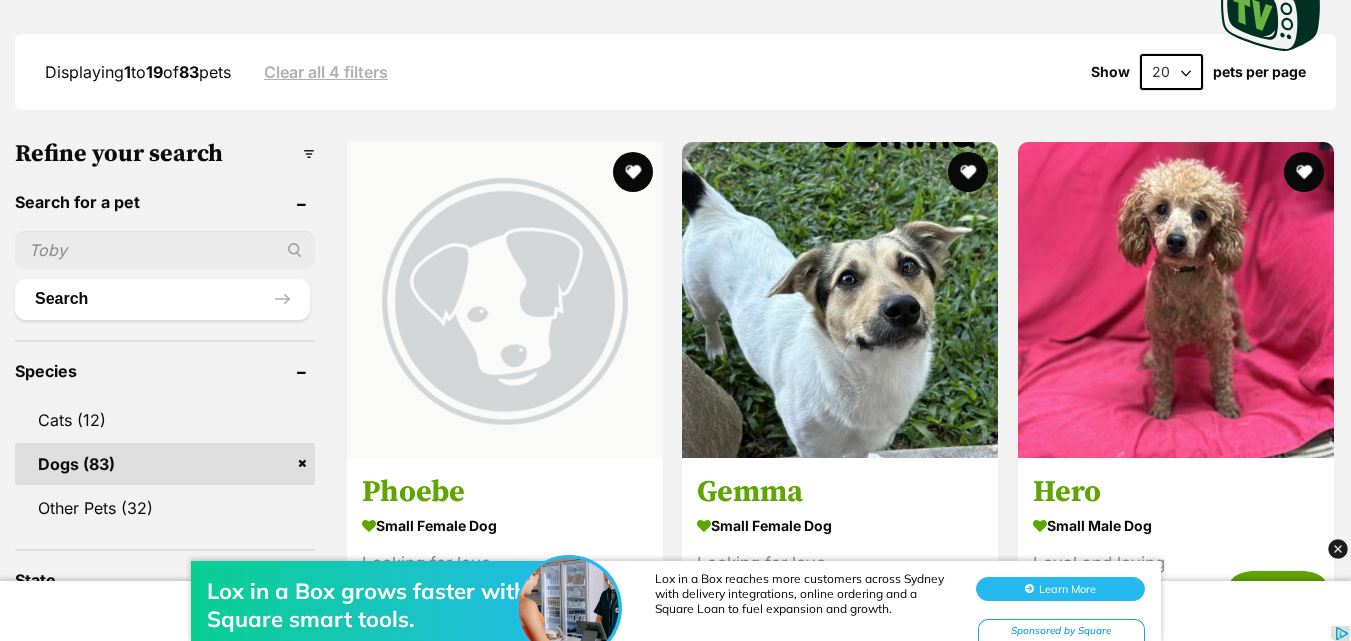 scroll, scrollTop: 509, scrollLeft: 0, axis: vertical 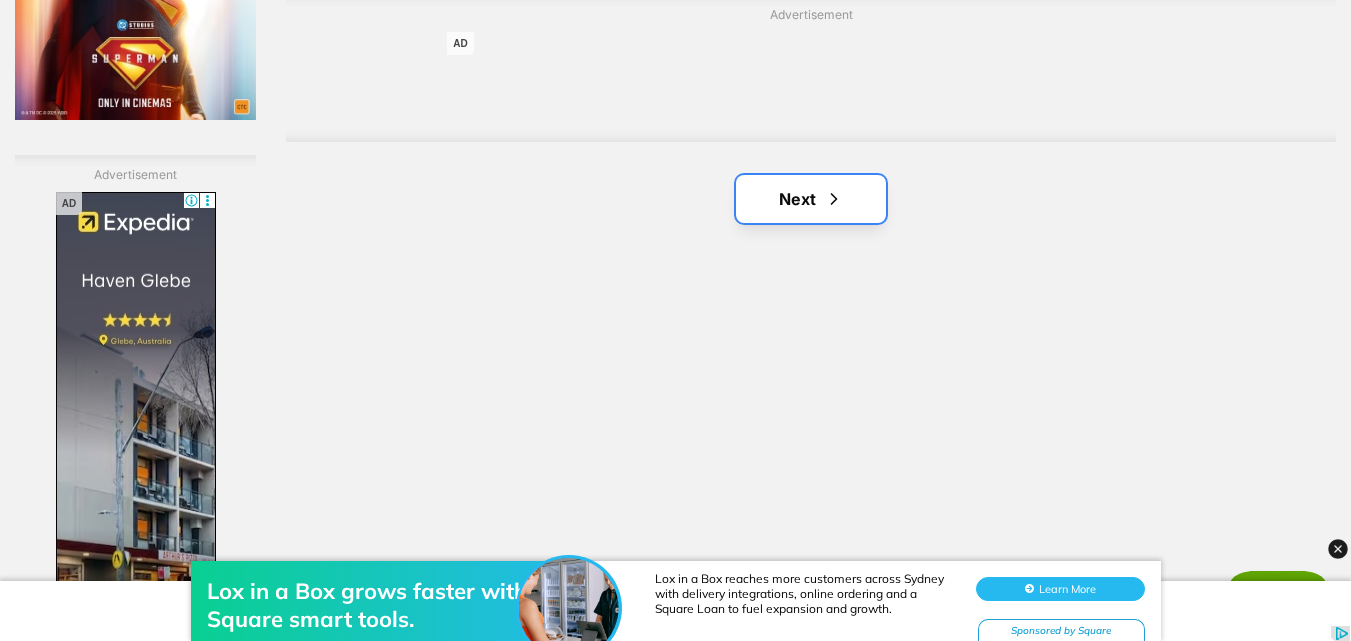 click on "Next" at bounding box center (811, 199) 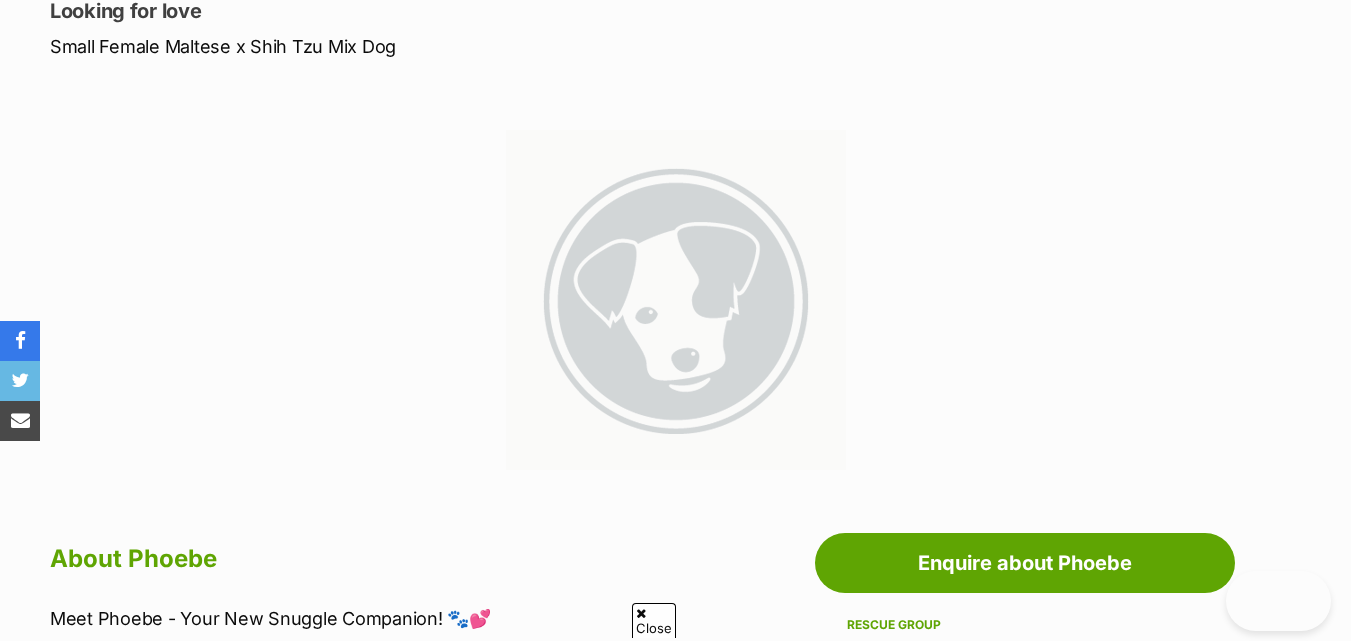scroll, scrollTop: 534, scrollLeft: 0, axis: vertical 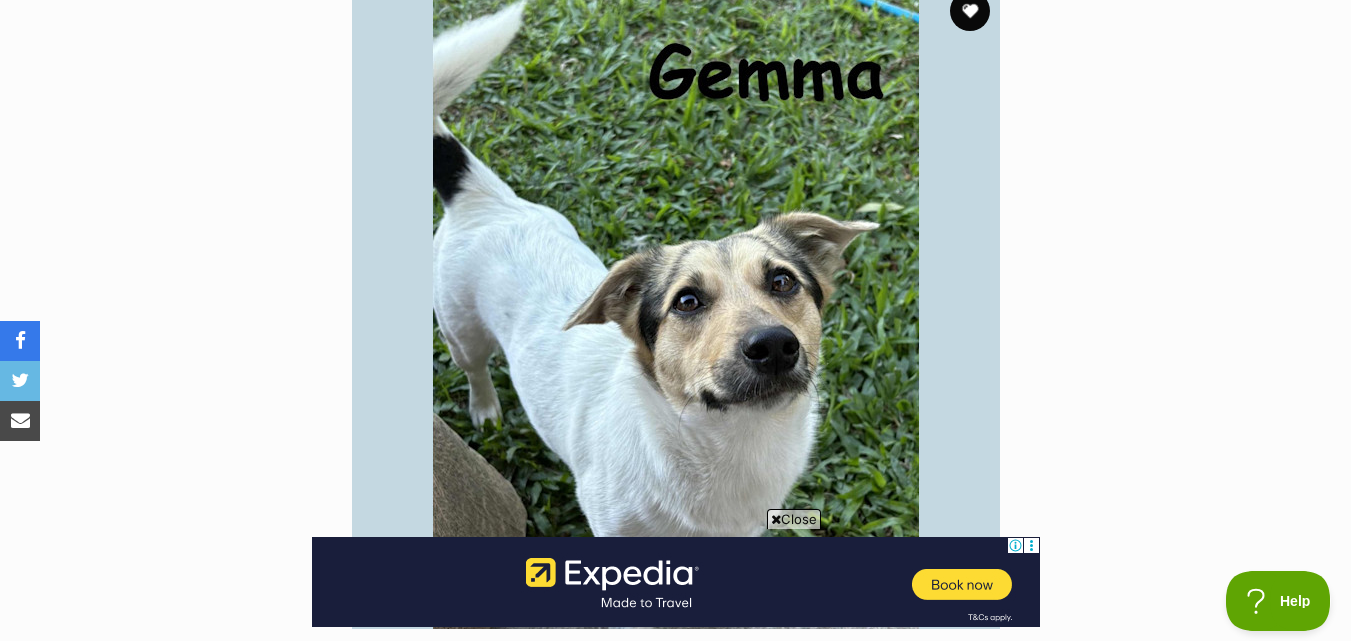 click at bounding box center (776, 519) 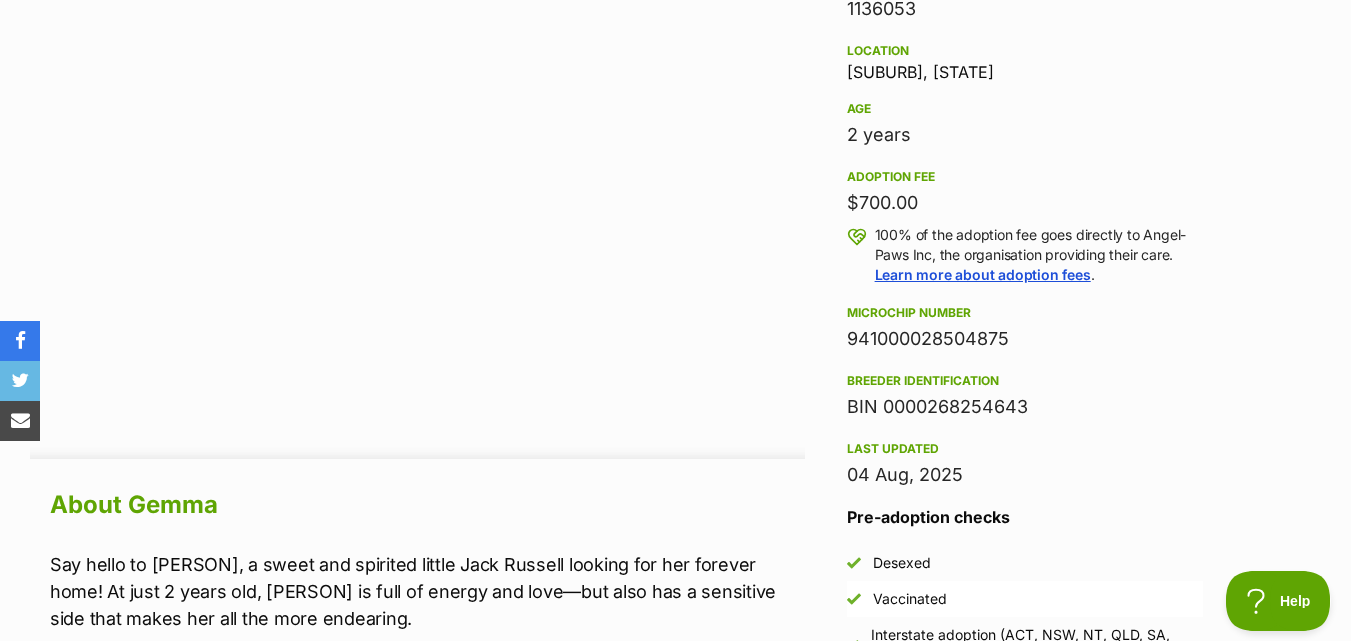 scroll, scrollTop: 1302, scrollLeft: 0, axis: vertical 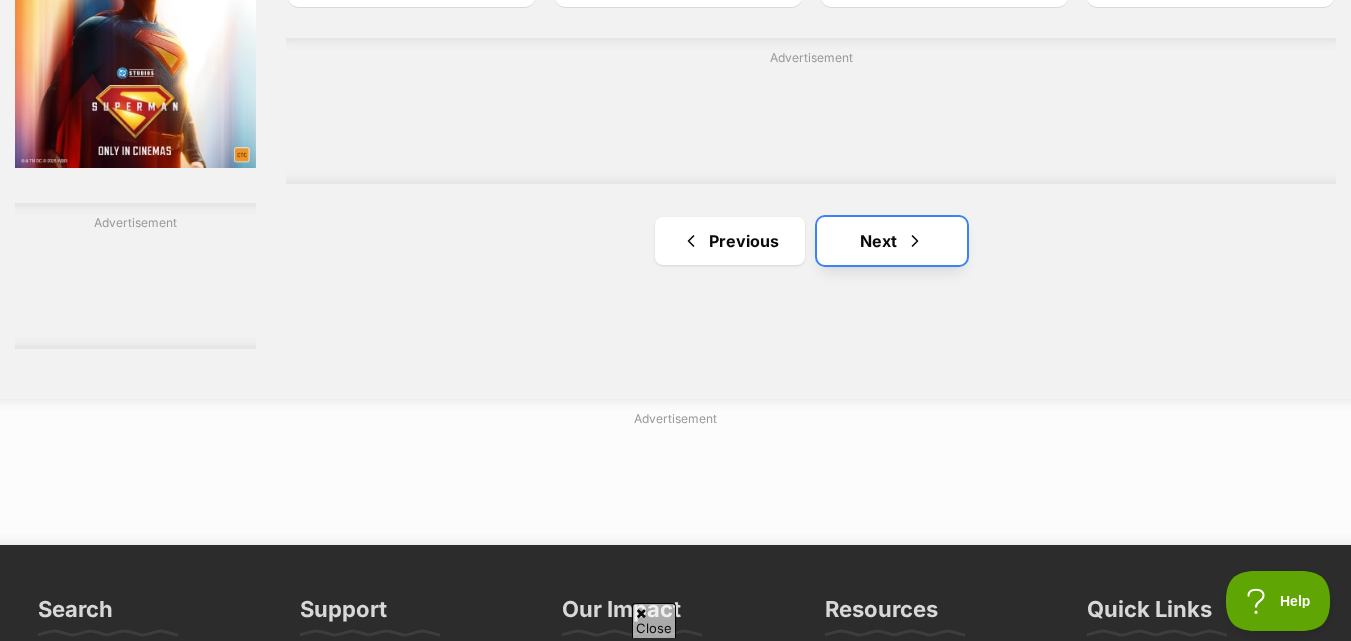 click on "Next" at bounding box center (892, 241) 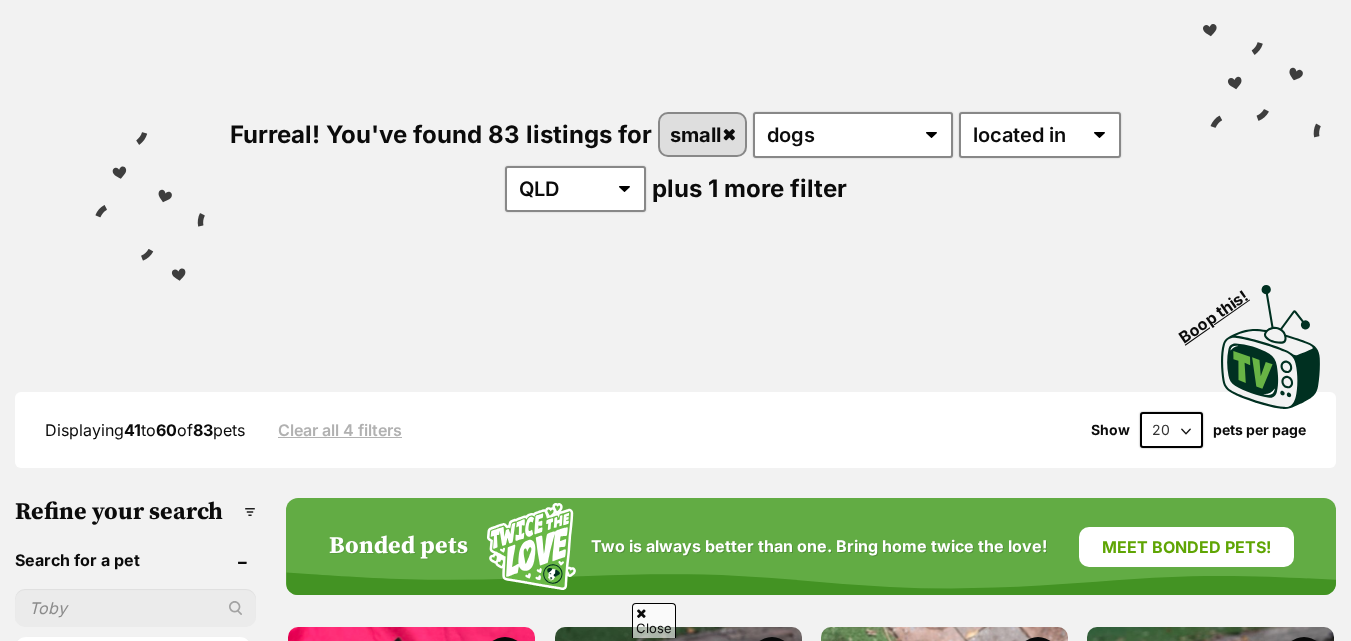 scroll, scrollTop: 593, scrollLeft: 0, axis: vertical 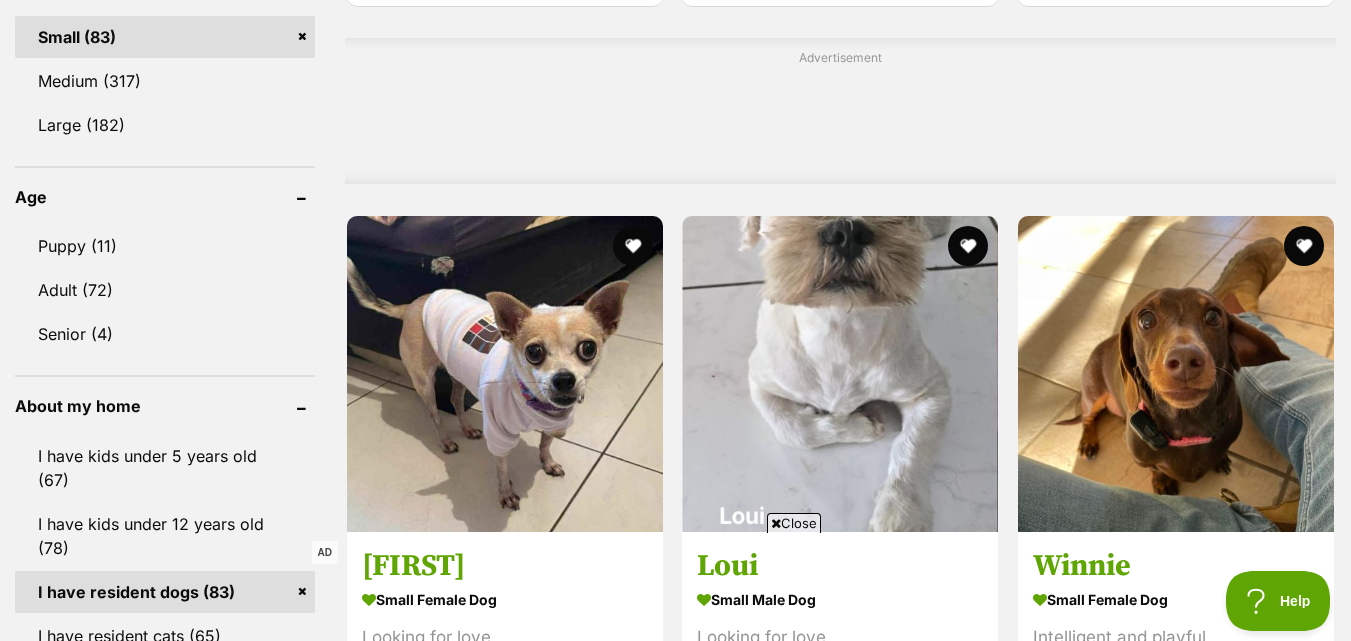 click on "Close" at bounding box center [794, 523] 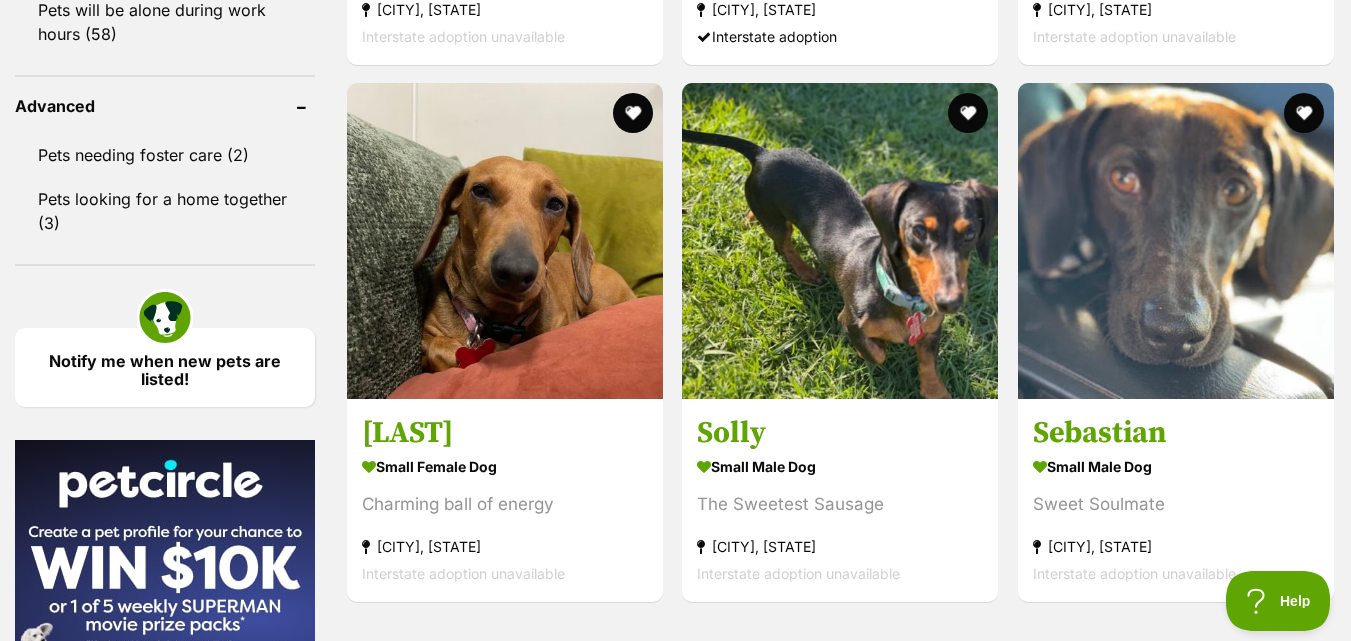scroll, scrollTop: 2562, scrollLeft: 0, axis: vertical 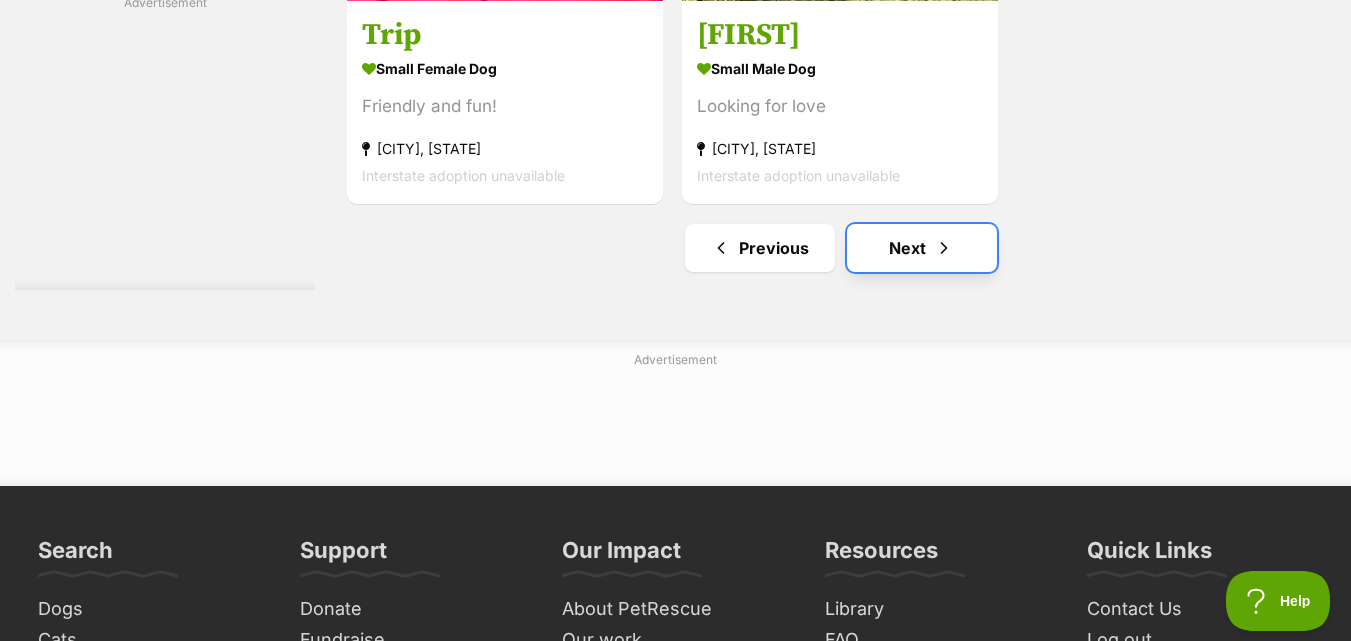 click on "Next" at bounding box center (922, 248) 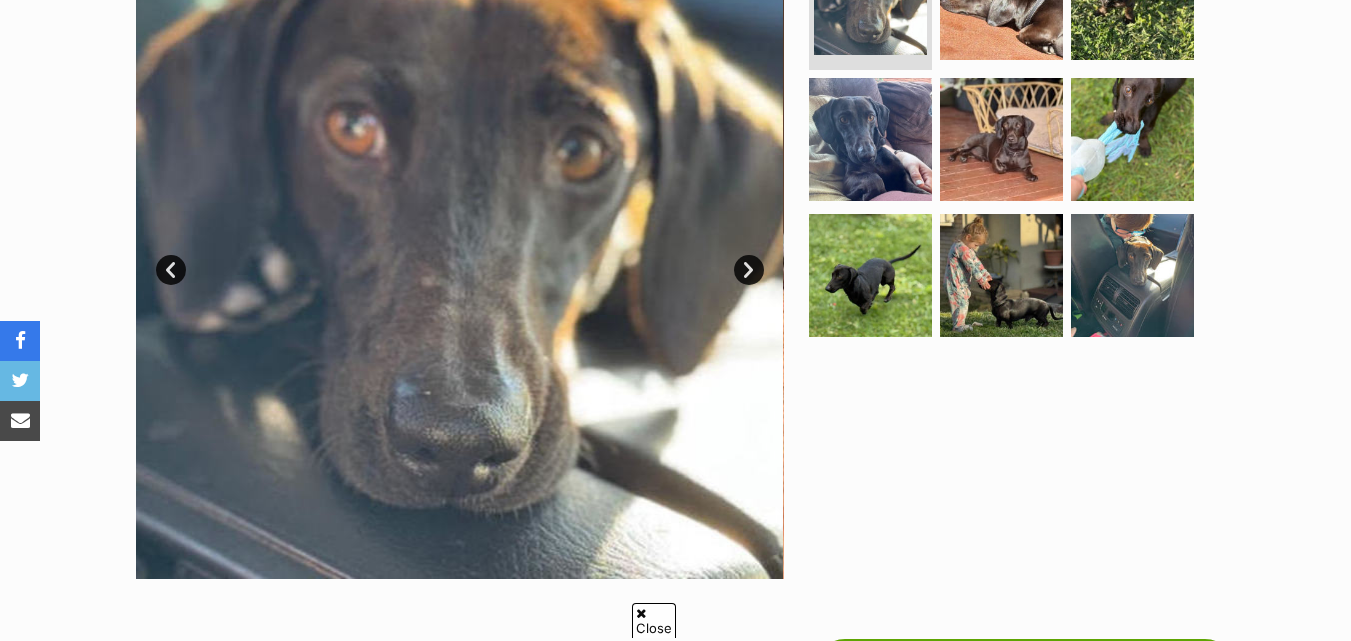 scroll, scrollTop: 954, scrollLeft: 0, axis: vertical 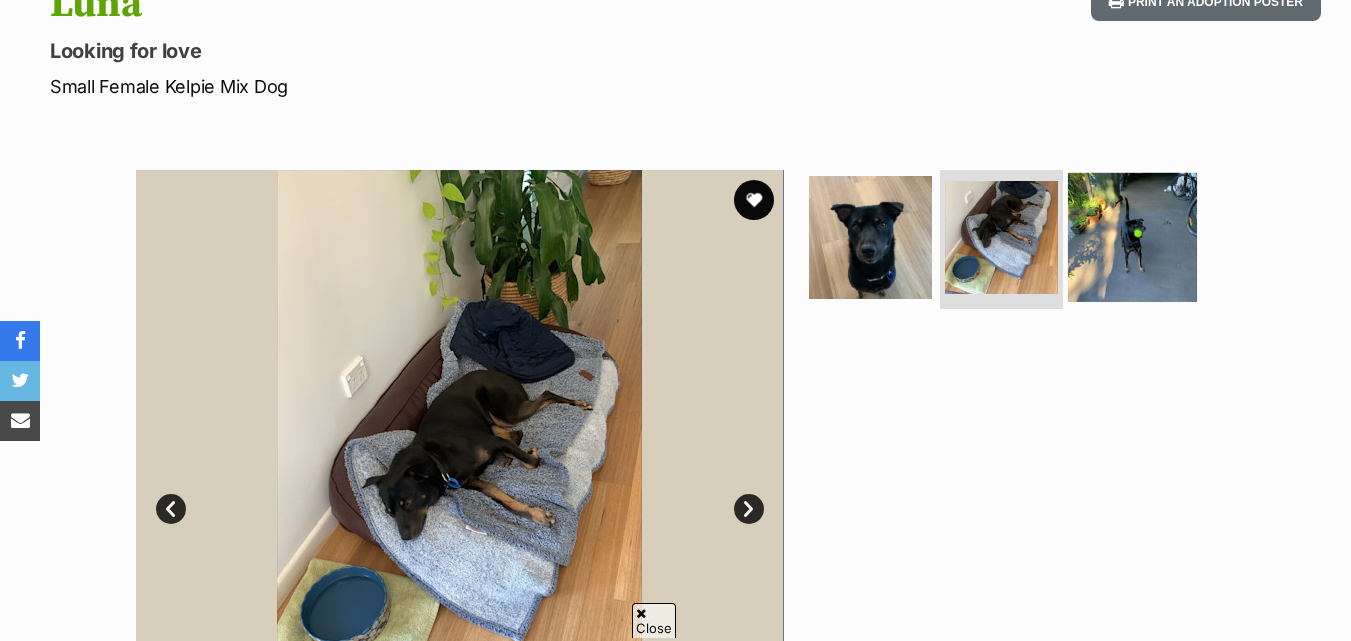 click at bounding box center (1132, 236) 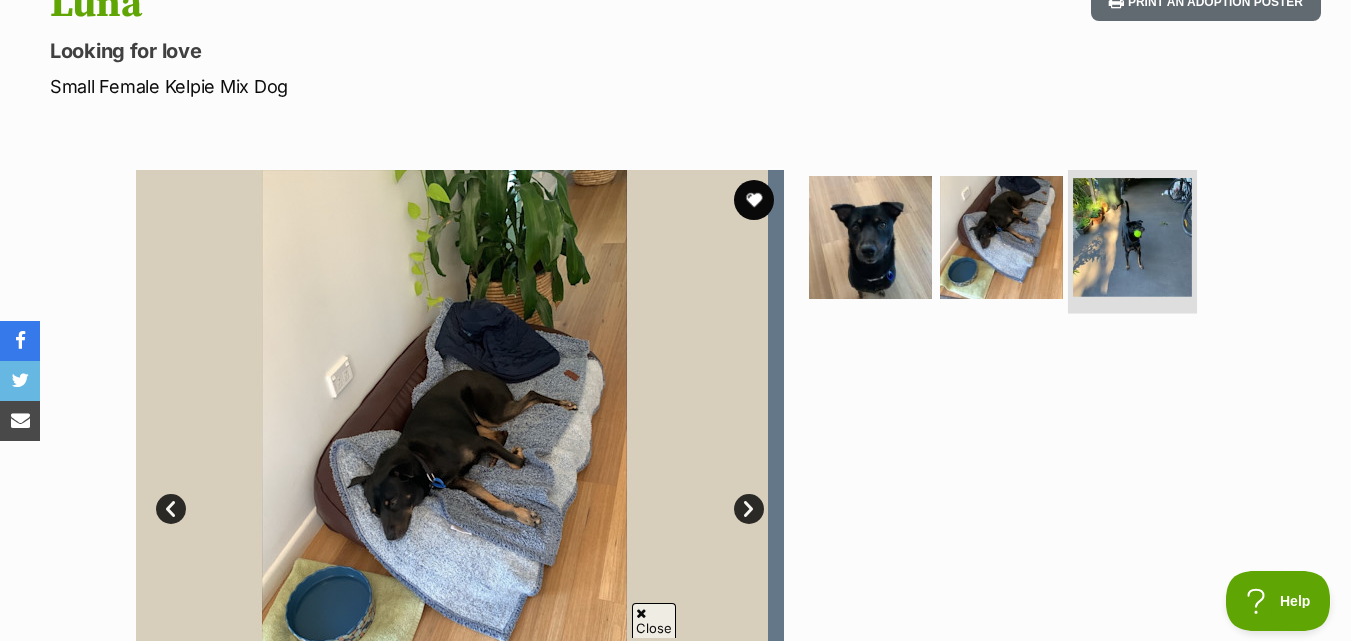 scroll, scrollTop: 0, scrollLeft: 0, axis: both 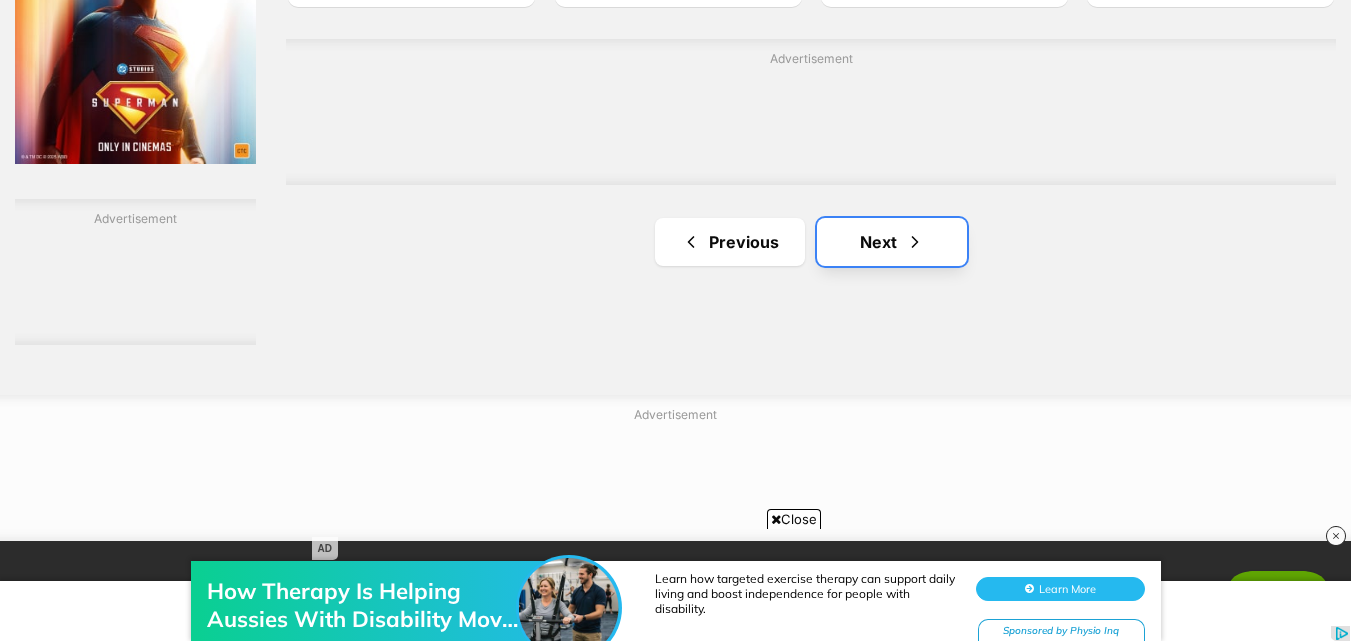 click on "Next" at bounding box center [892, 242] 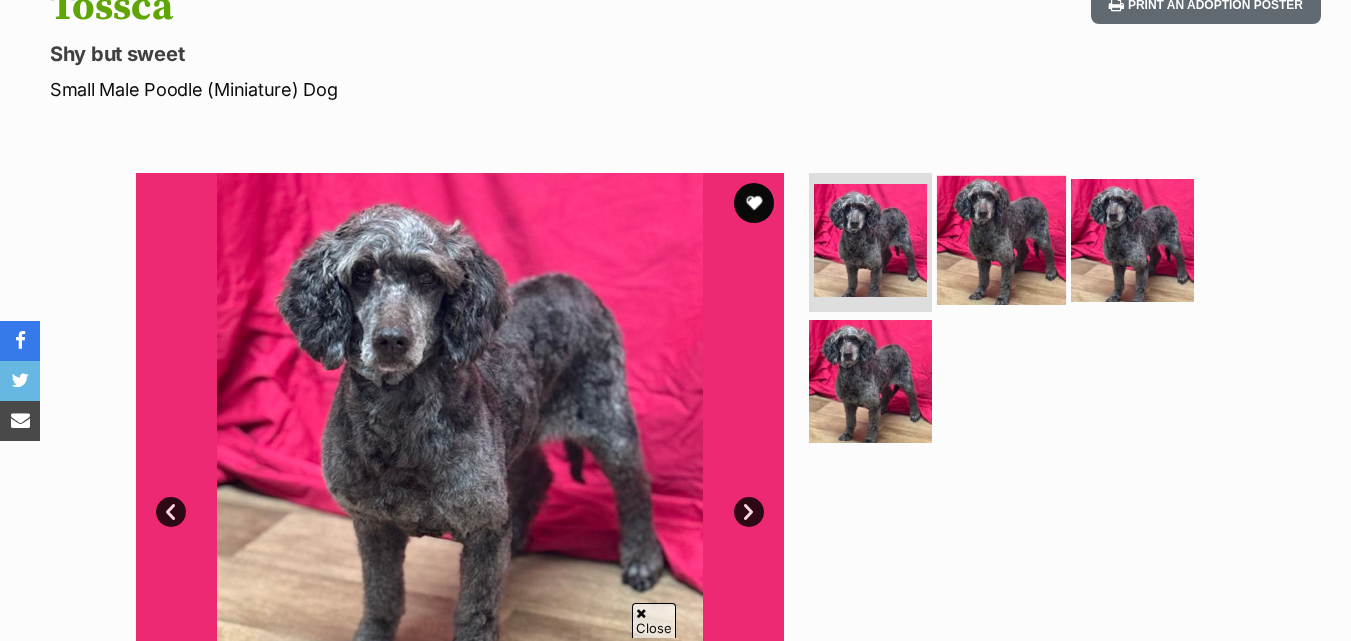 click at bounding box center [1001, 239] 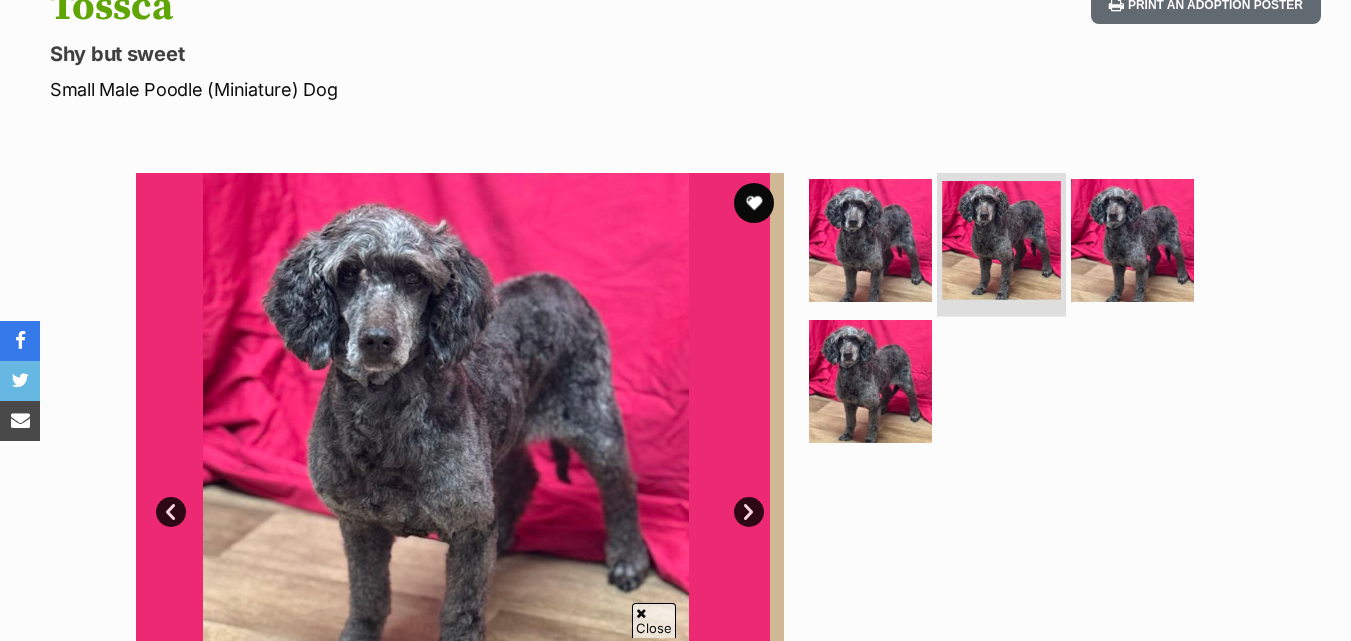 scroll, scrollTop: 243, scrollLeft: 0, axis: vertical 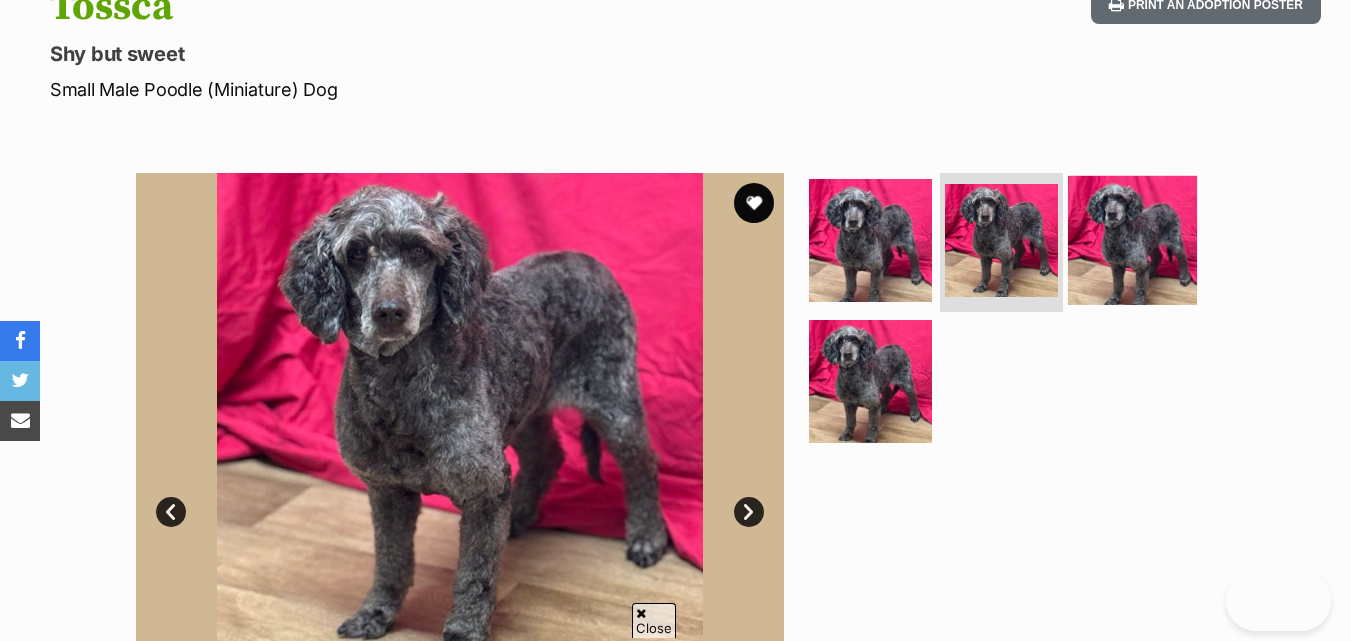 click at bounding box center [1132, 239] 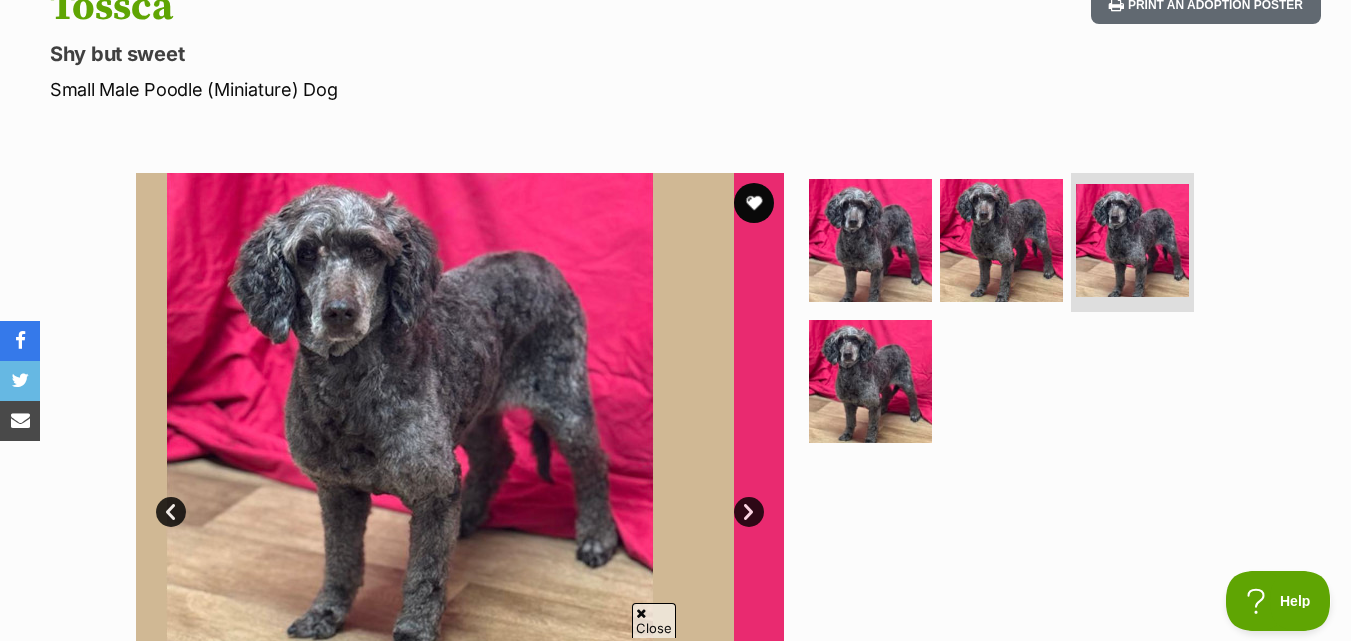scroll, scrollTop: 0, scrollLeft: 0, axis: both 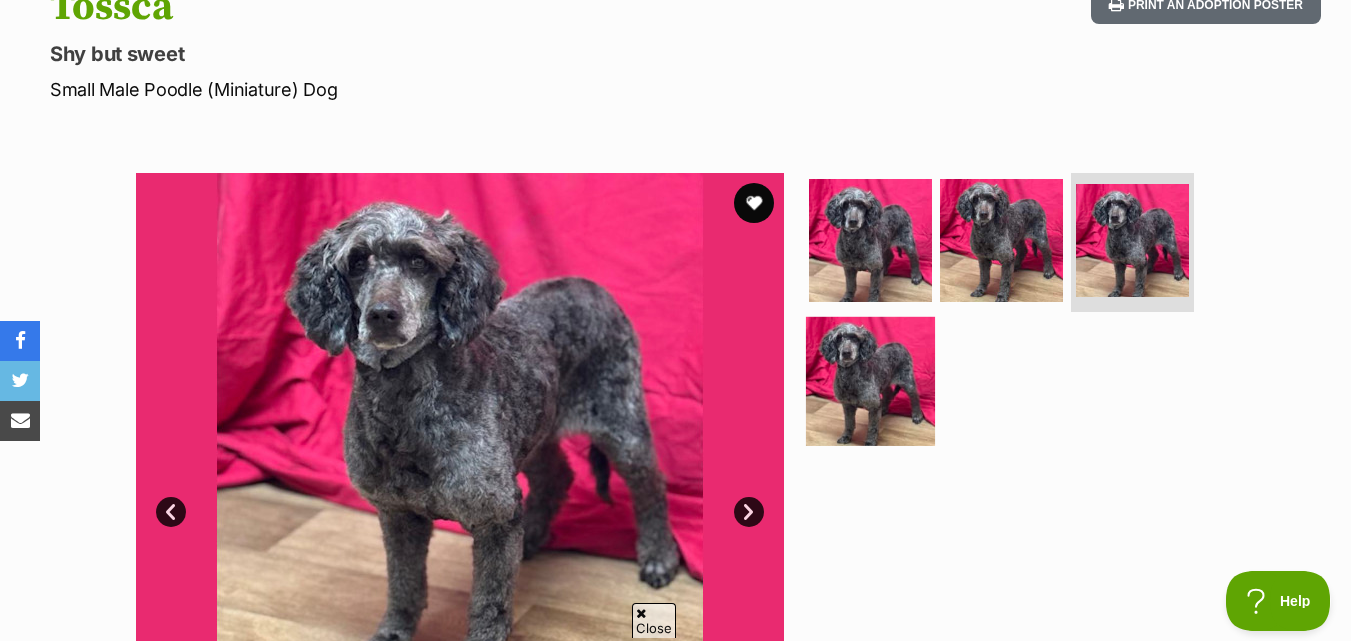 click at bounding box center (870, 381) 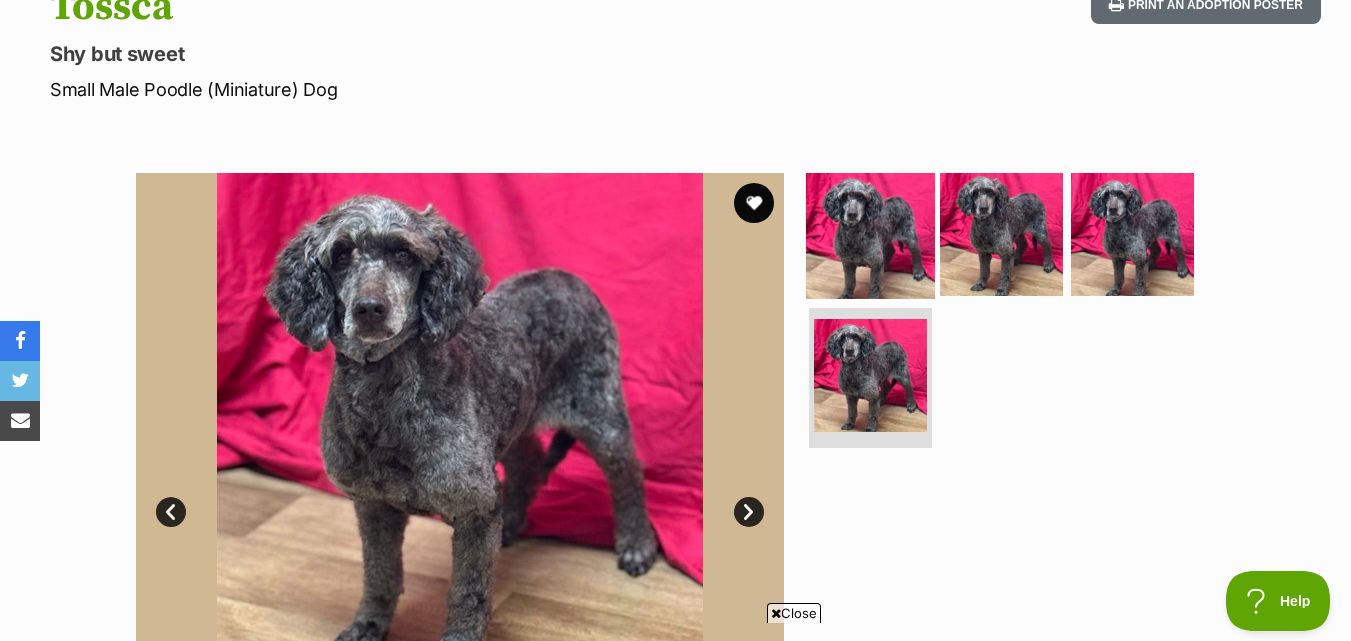 click at bounding box center [870, 233] 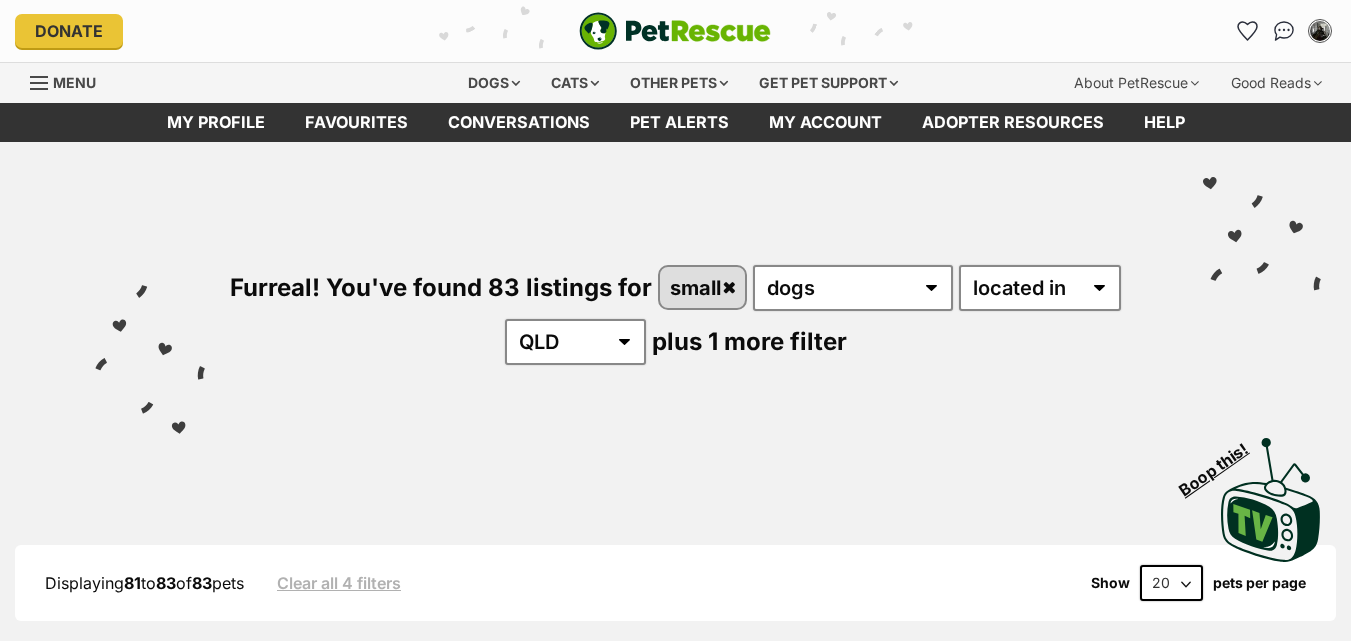 scroll, scrollTop: 0, scrollLeft: 0, axis: both 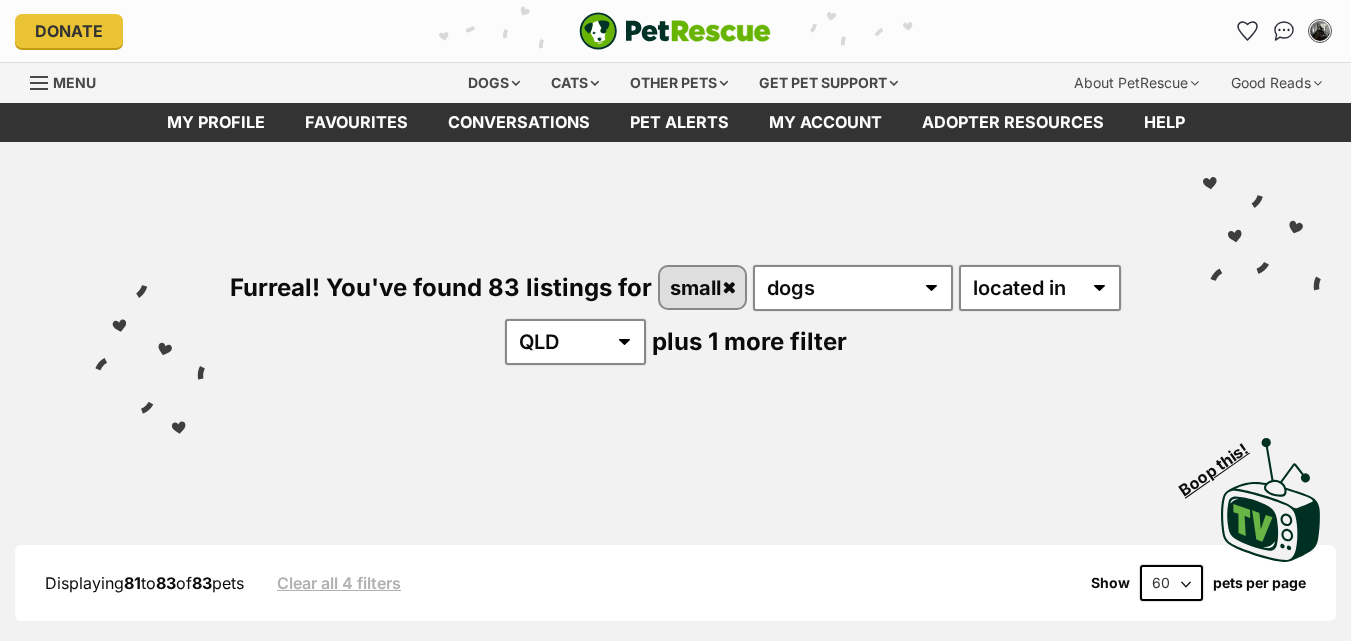 click on "20 40 60" at bounding box center [1171, 583] 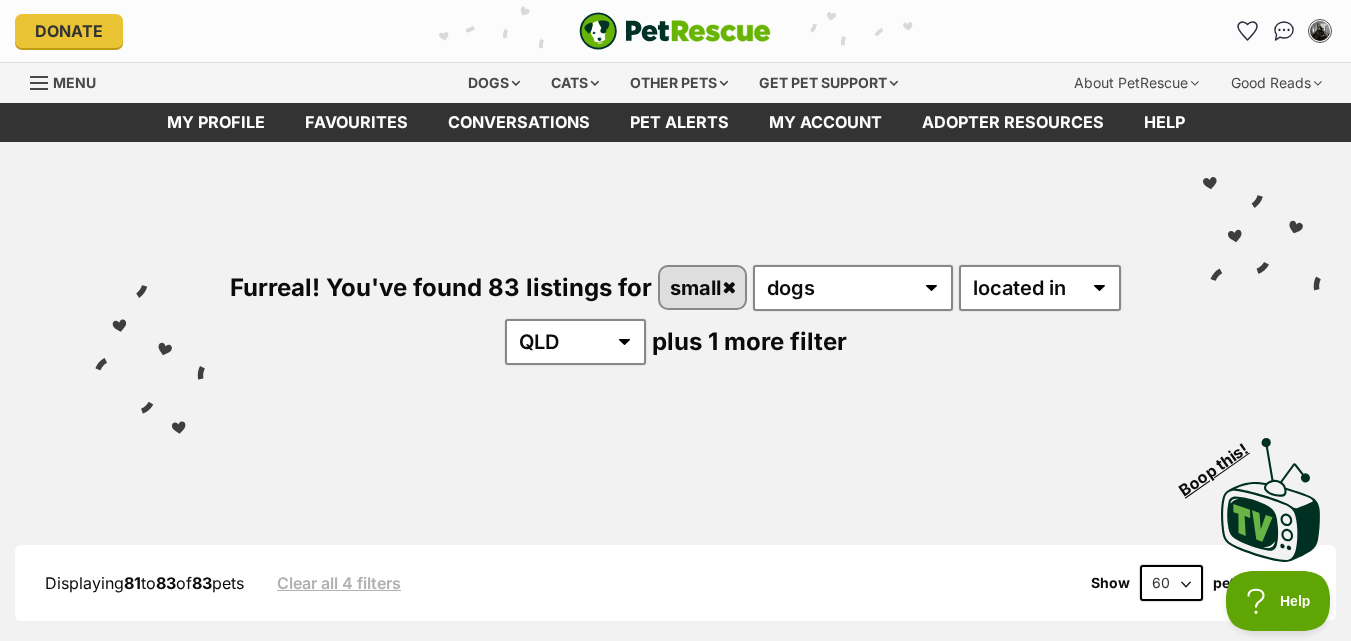 scroll, scrollTop: 0, scrollLeft: 0, axis: both 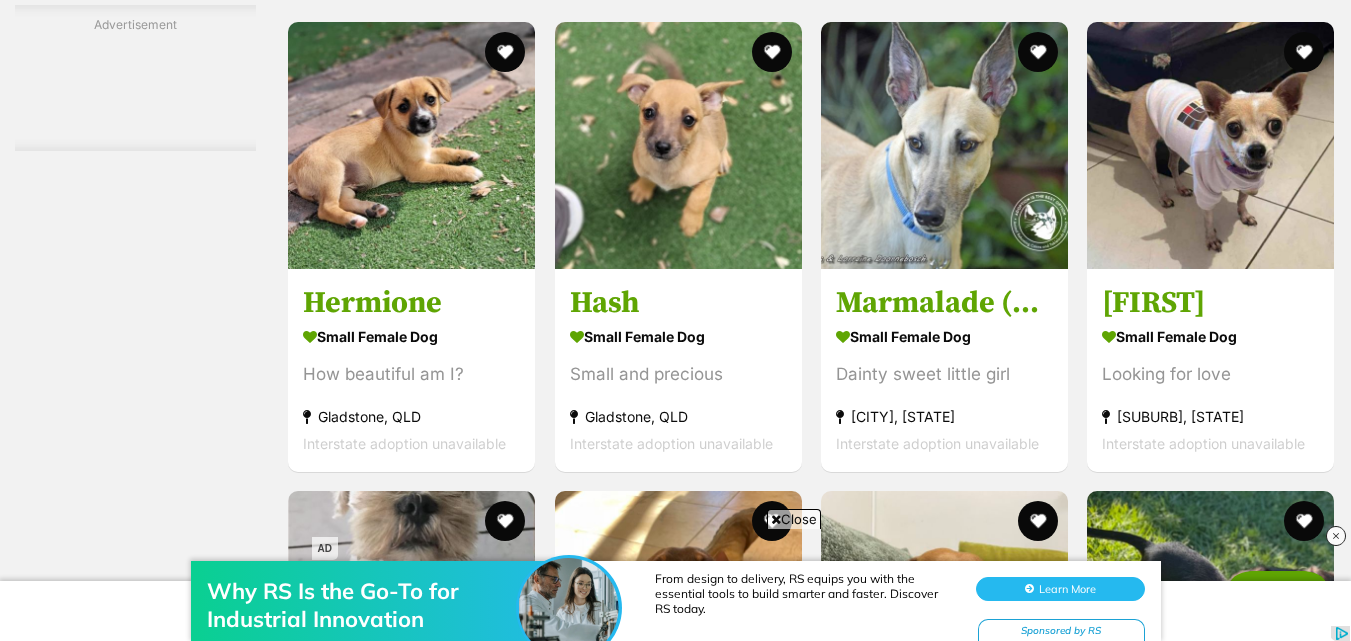 click on "Why RS Is the Go-To for Industrial Innovation
From design to delivery, RS equips you with the essential tools to build smarter and faster. Discover RS today.
Learn More
Sponsored by RS" at bounding box center [675, 581] 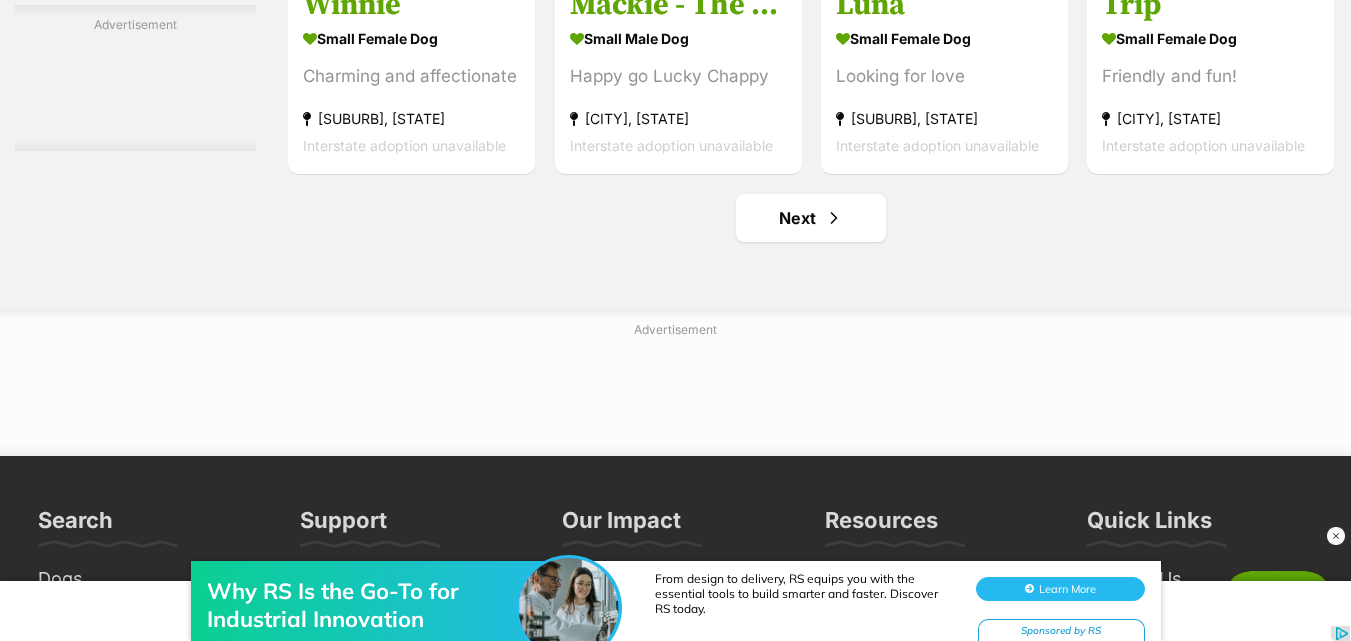 scroll, scrollTop: 9217, scrollLeft: 0, axis: vertical 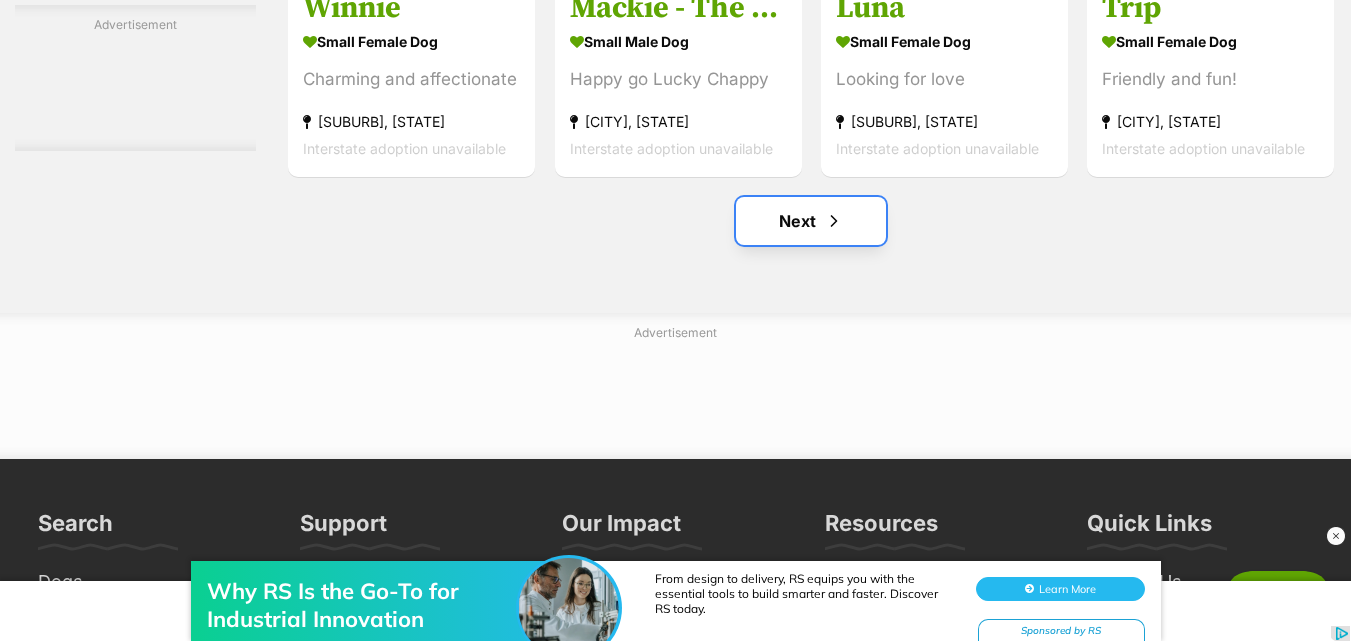 click on "Next" at bounding box center (811, 221) 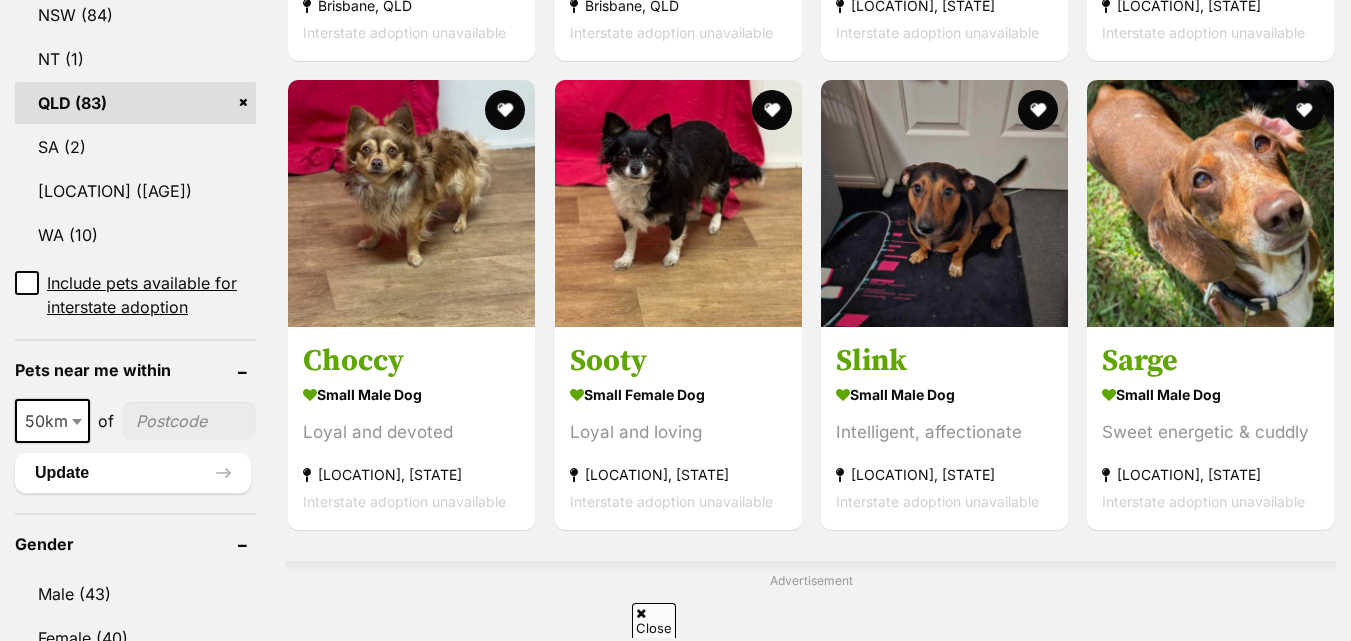 scroll, scrollTop: 1172, scrollLeft: 0, axis: vertical 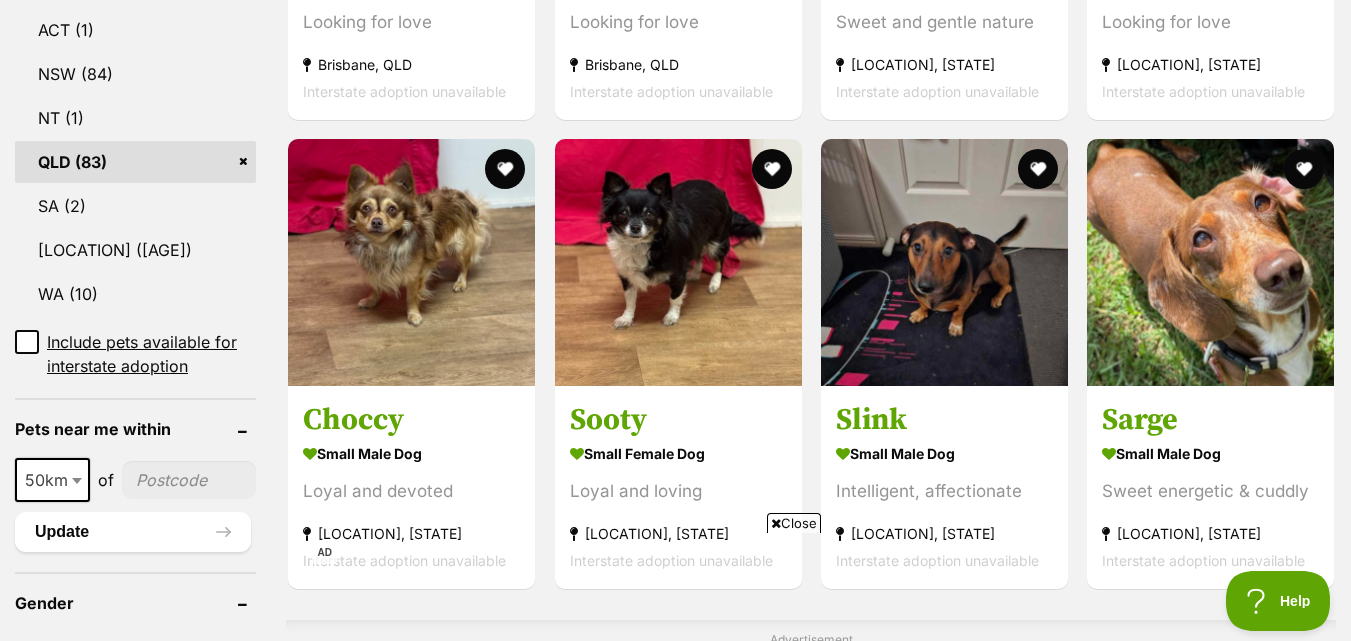 click on "Close" at bounding box center (794, 523) 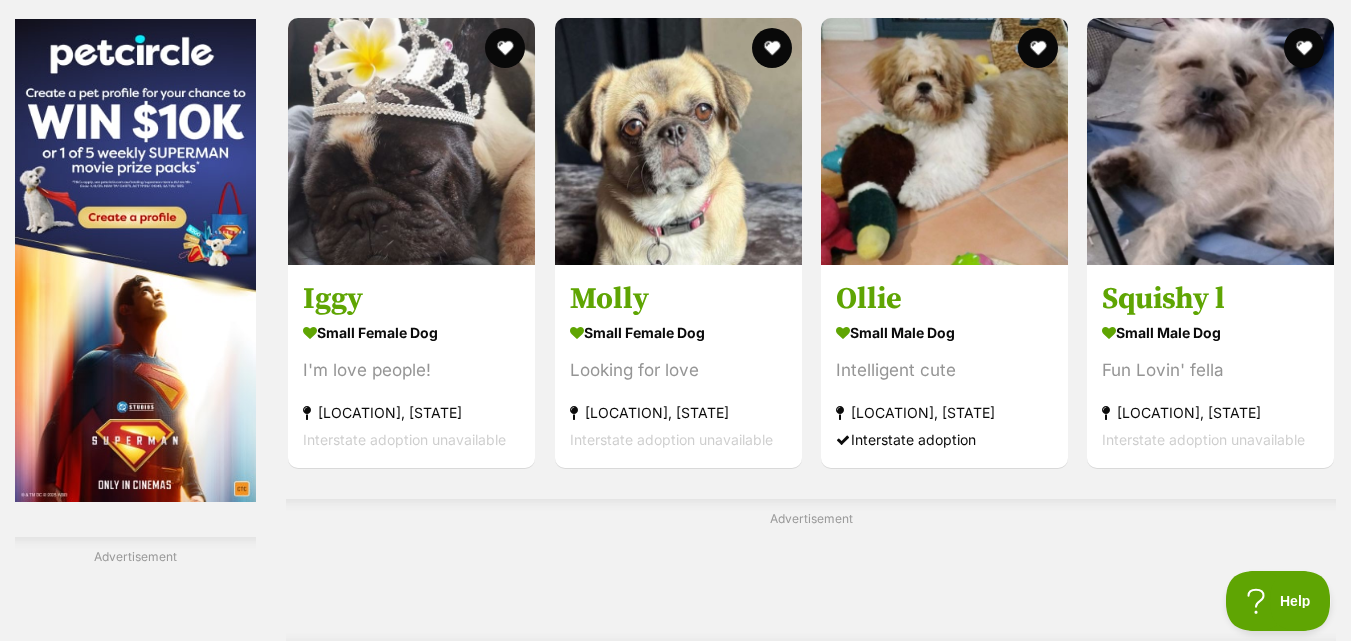 scroll, scrollTop: 3031, scrollLeft: 0, axis: vertical 